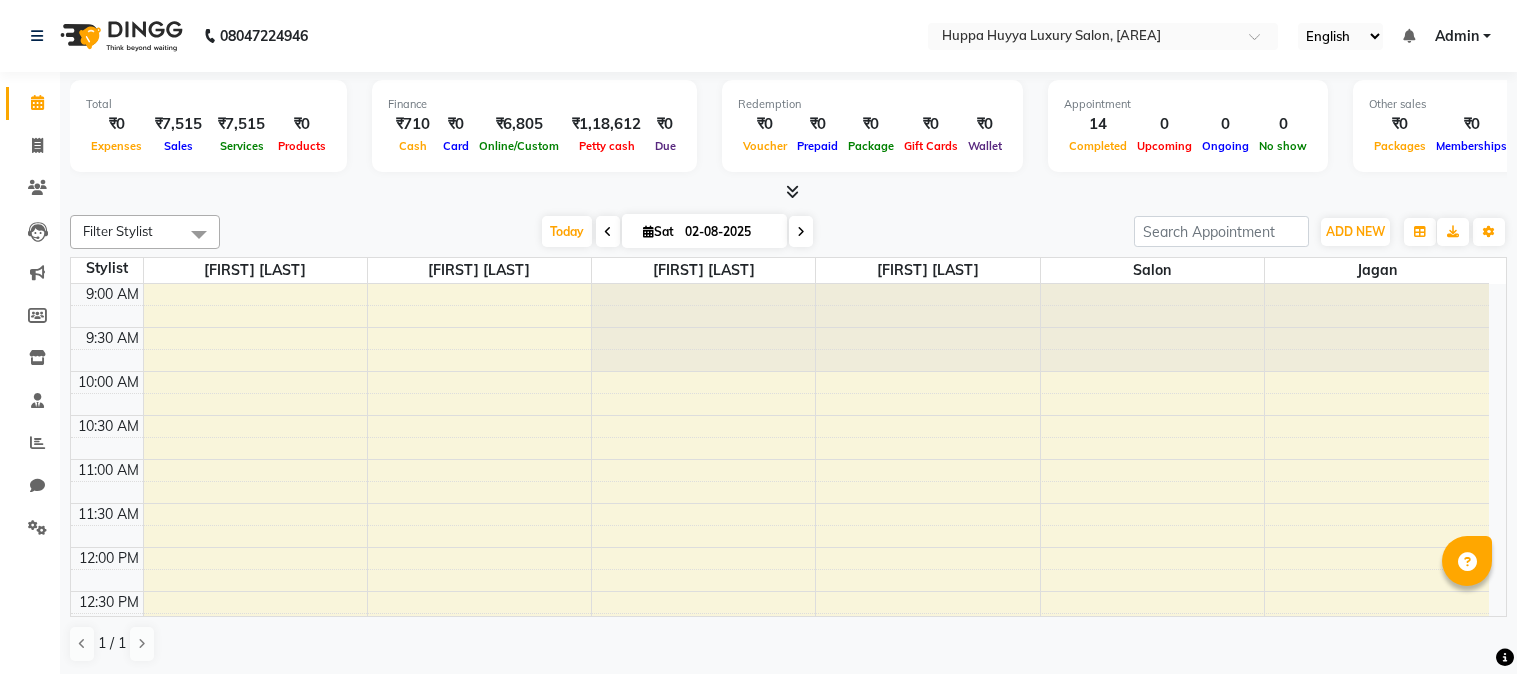 scroll, scrollTop: 0, scrollLeft: 0, axis: both 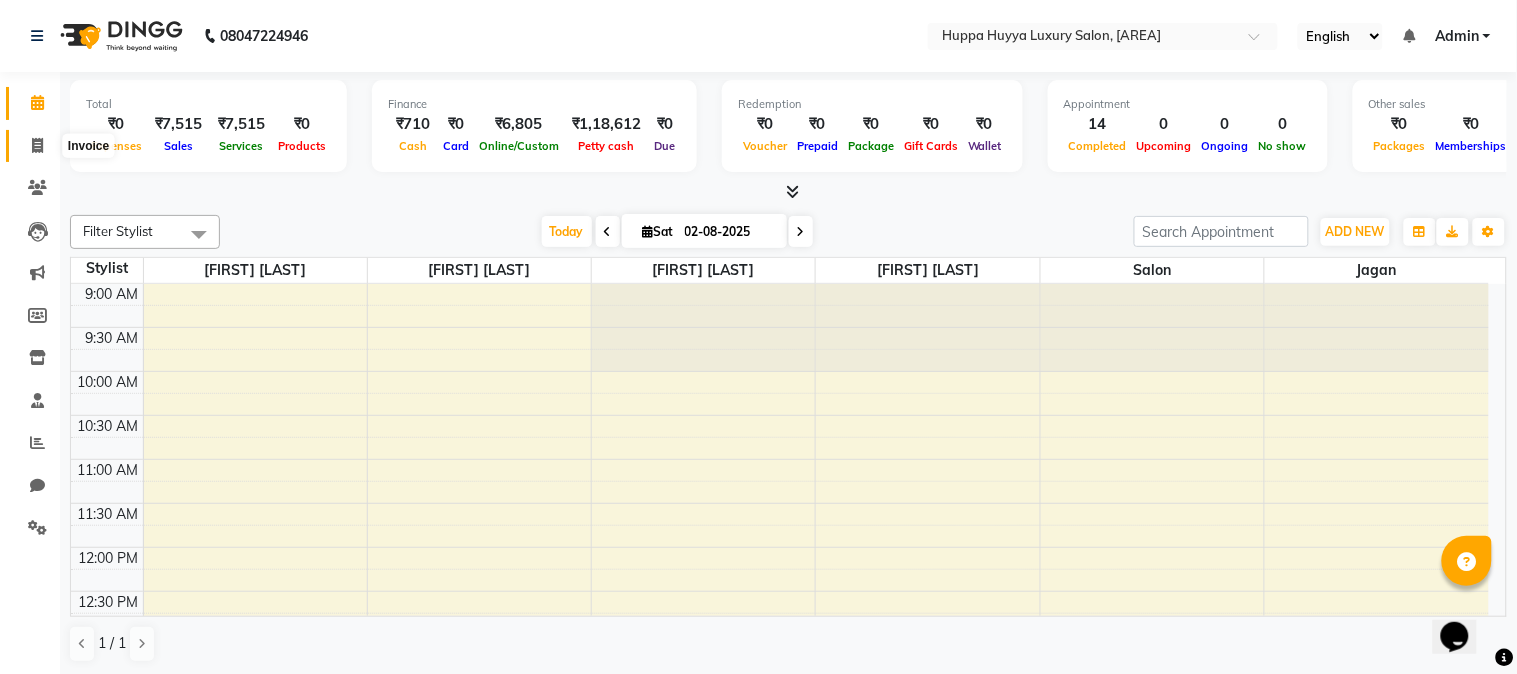 click 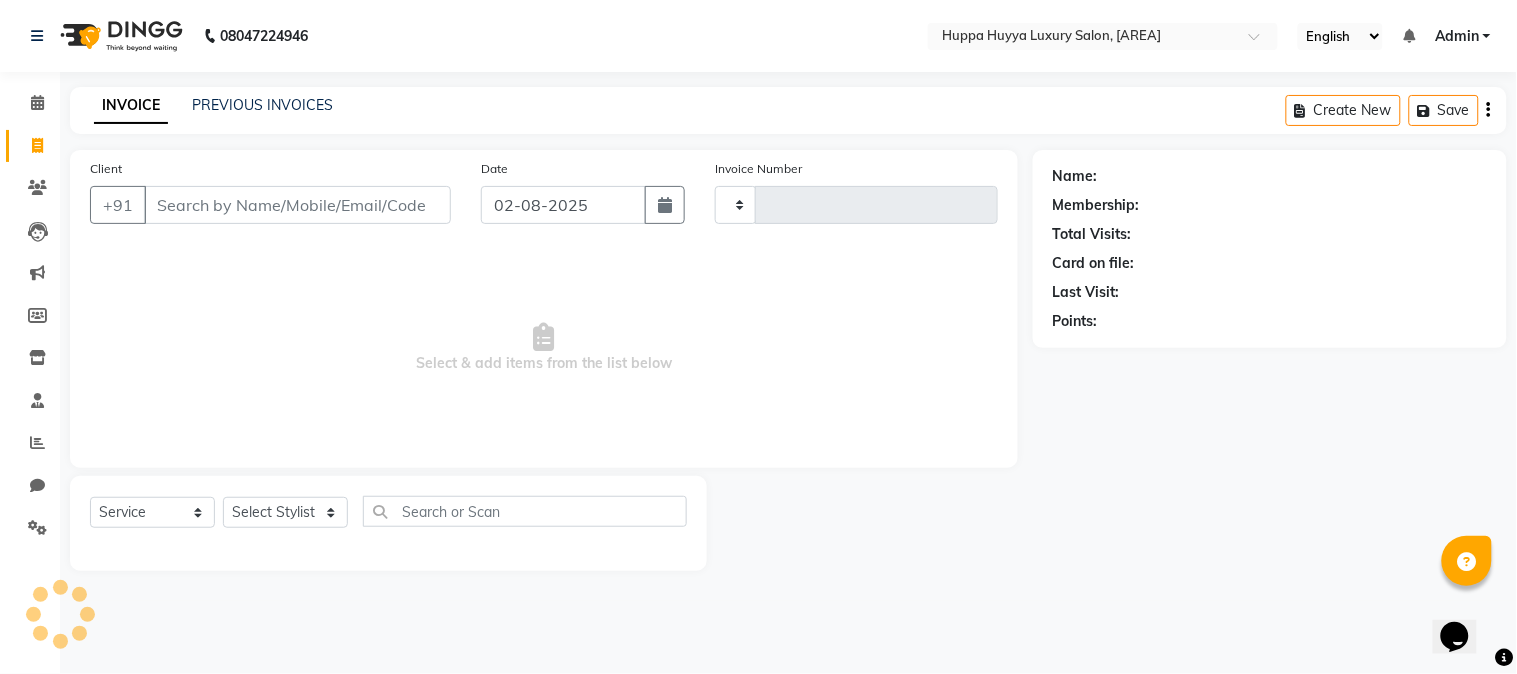 type on "1563" 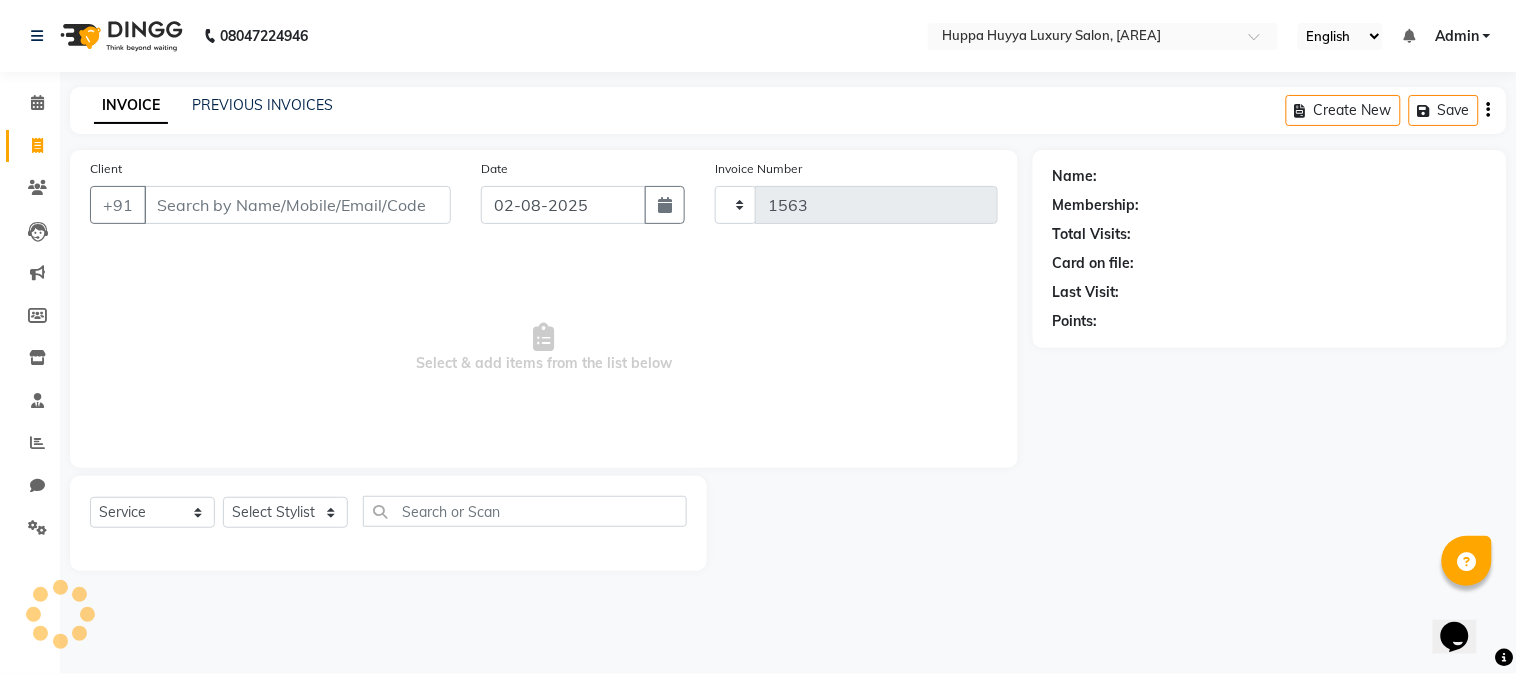 select on "7752" 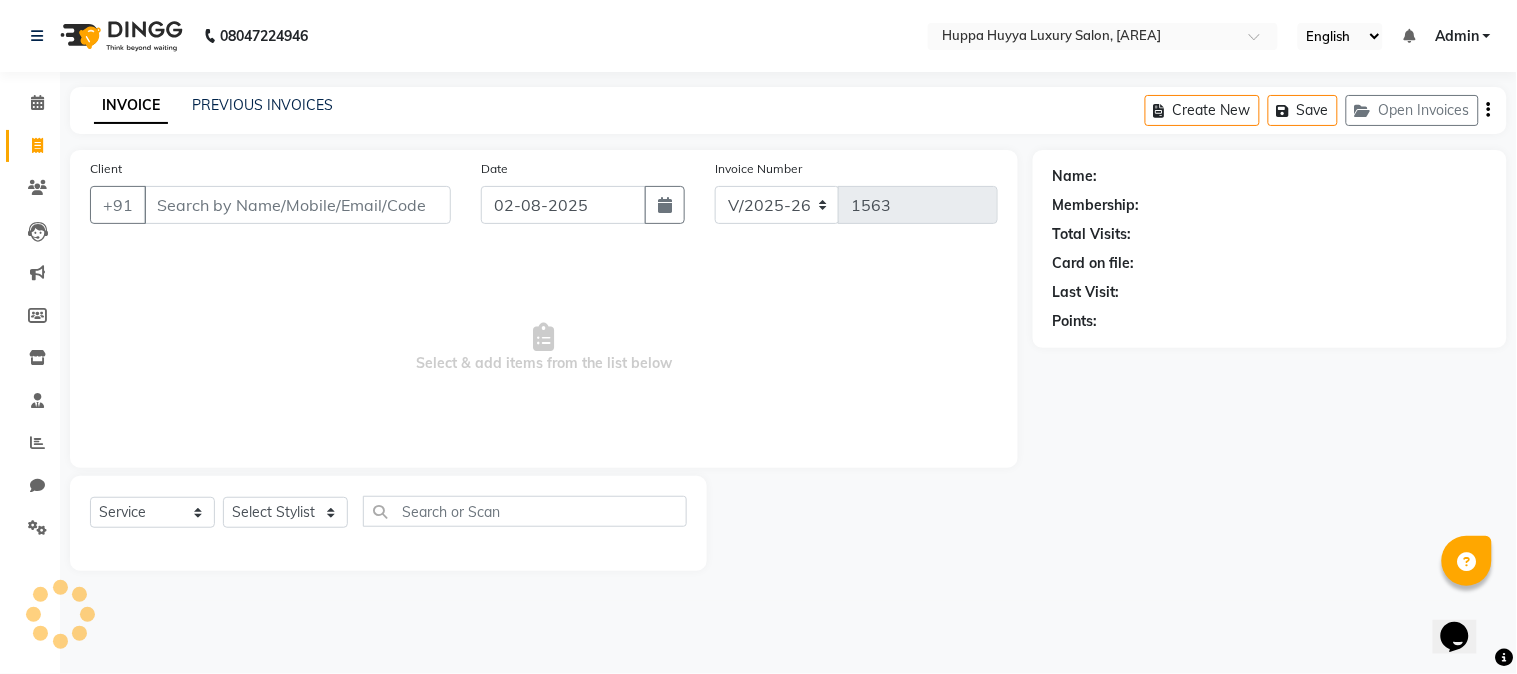 click on "Client" at bounding box center (297, 205) 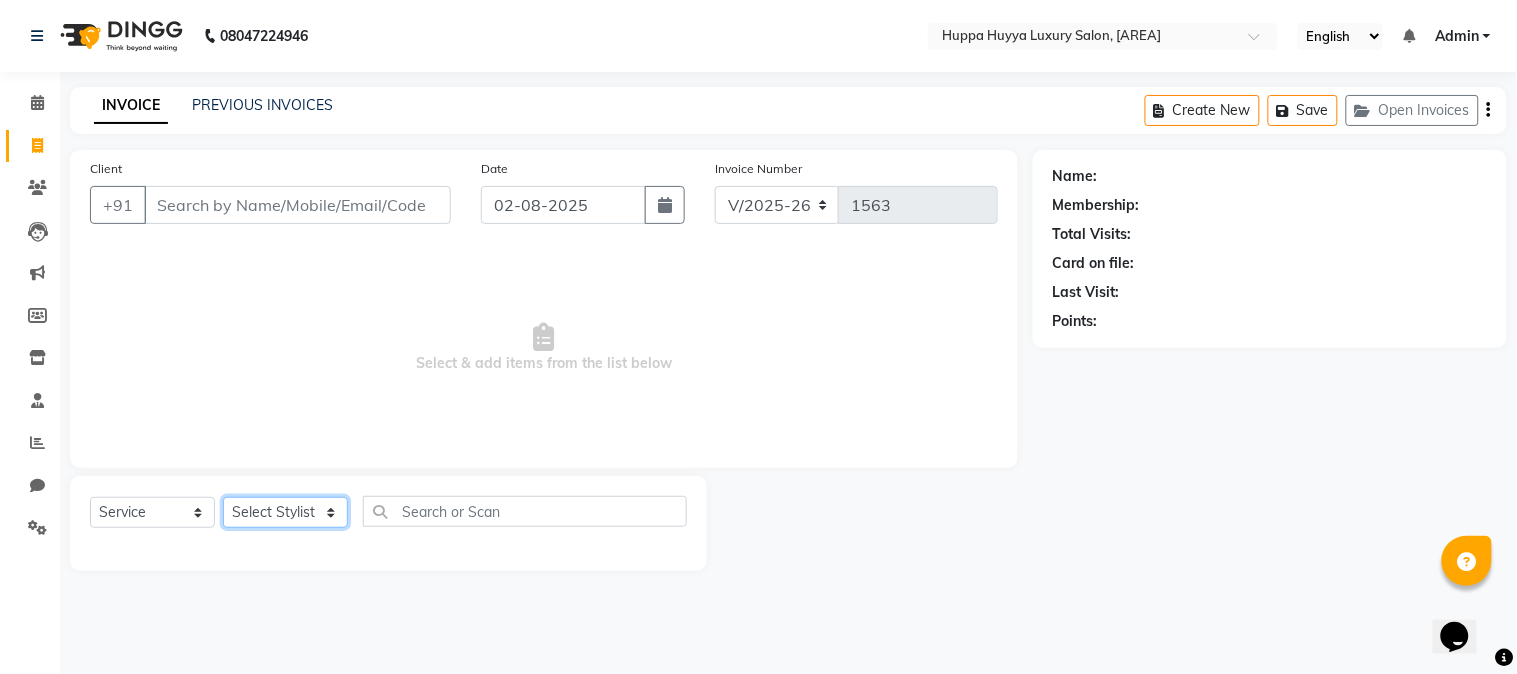 click on "Select Stylist [FIRST] [LAST] Jagan Nazmin Shah Salim [LAST] Salon [FIRST] [LAST]" 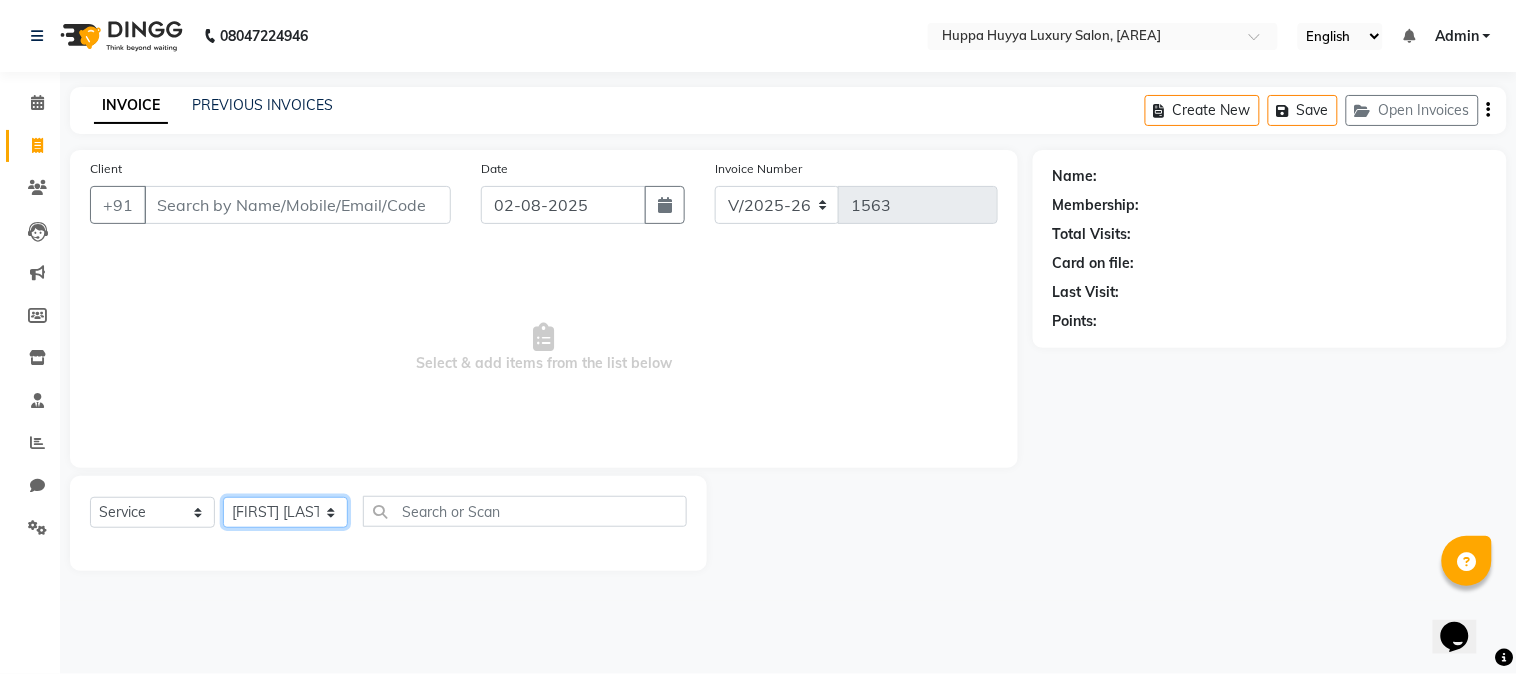click on "Select Stylist [FIRST] [LAST] Jagan Nazmin Shah Salim [LAST] Salon [FIRST] [LAST]" 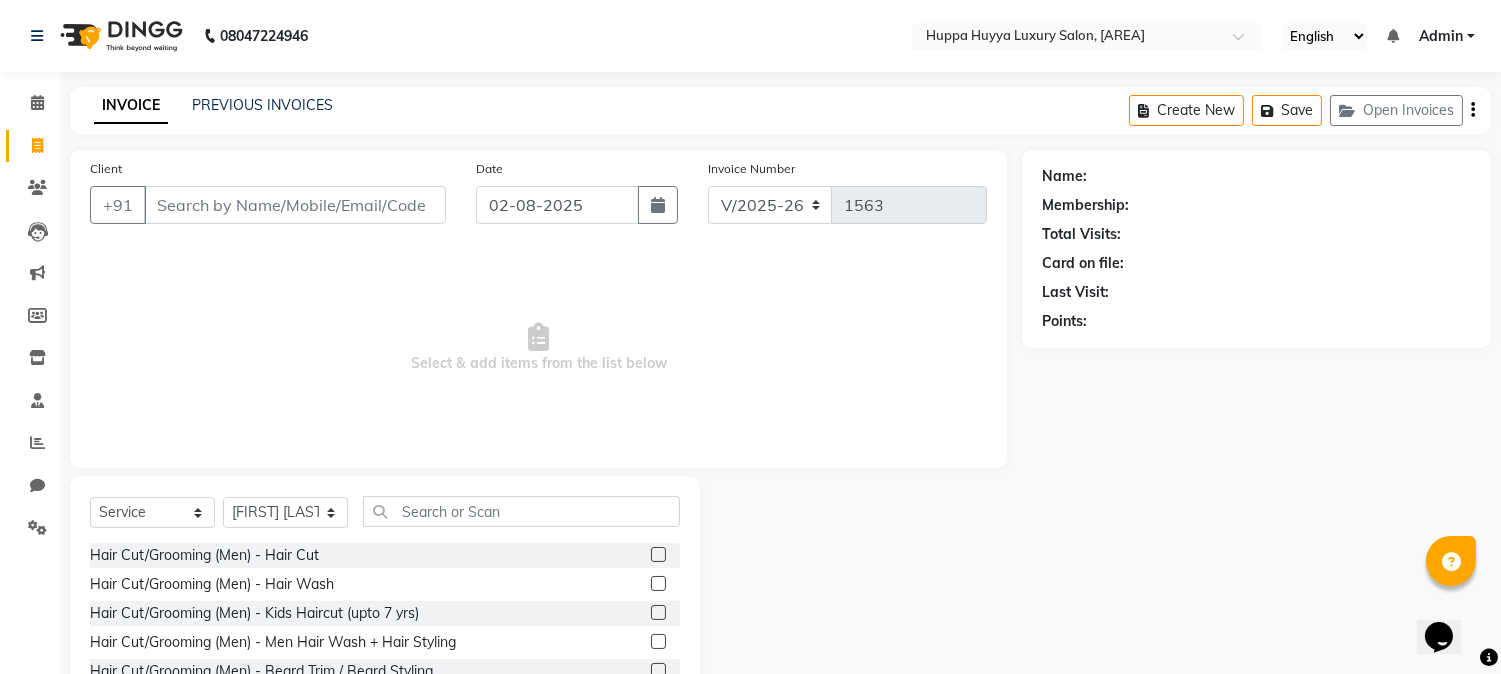 click 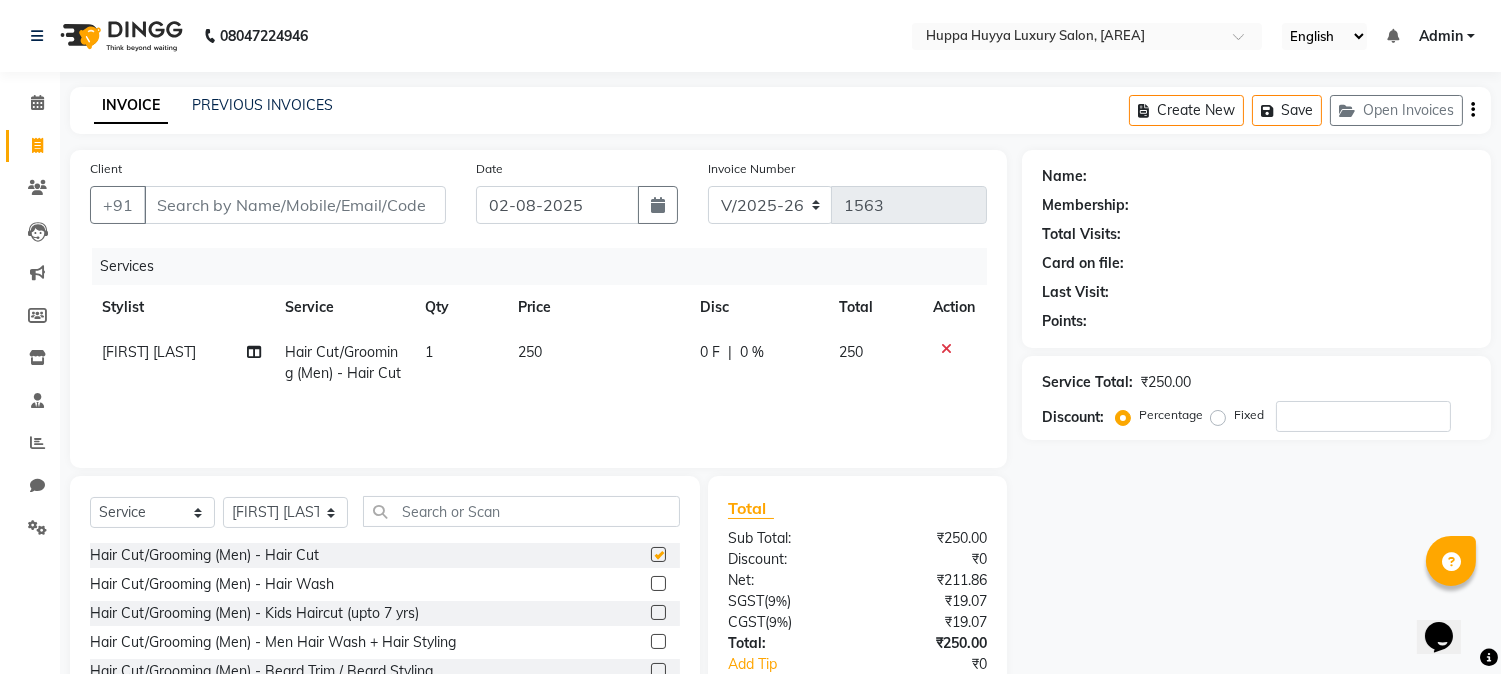 checkbox on "false" 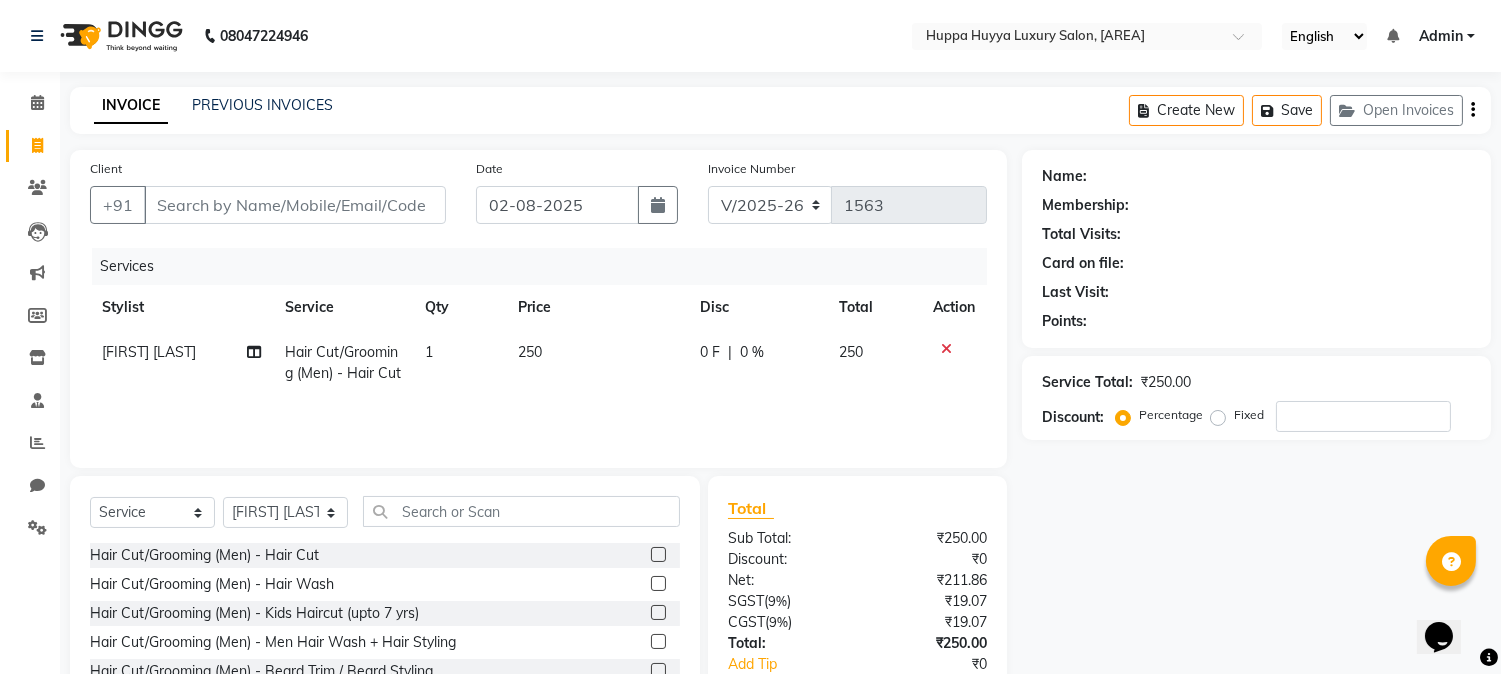 click on "250" 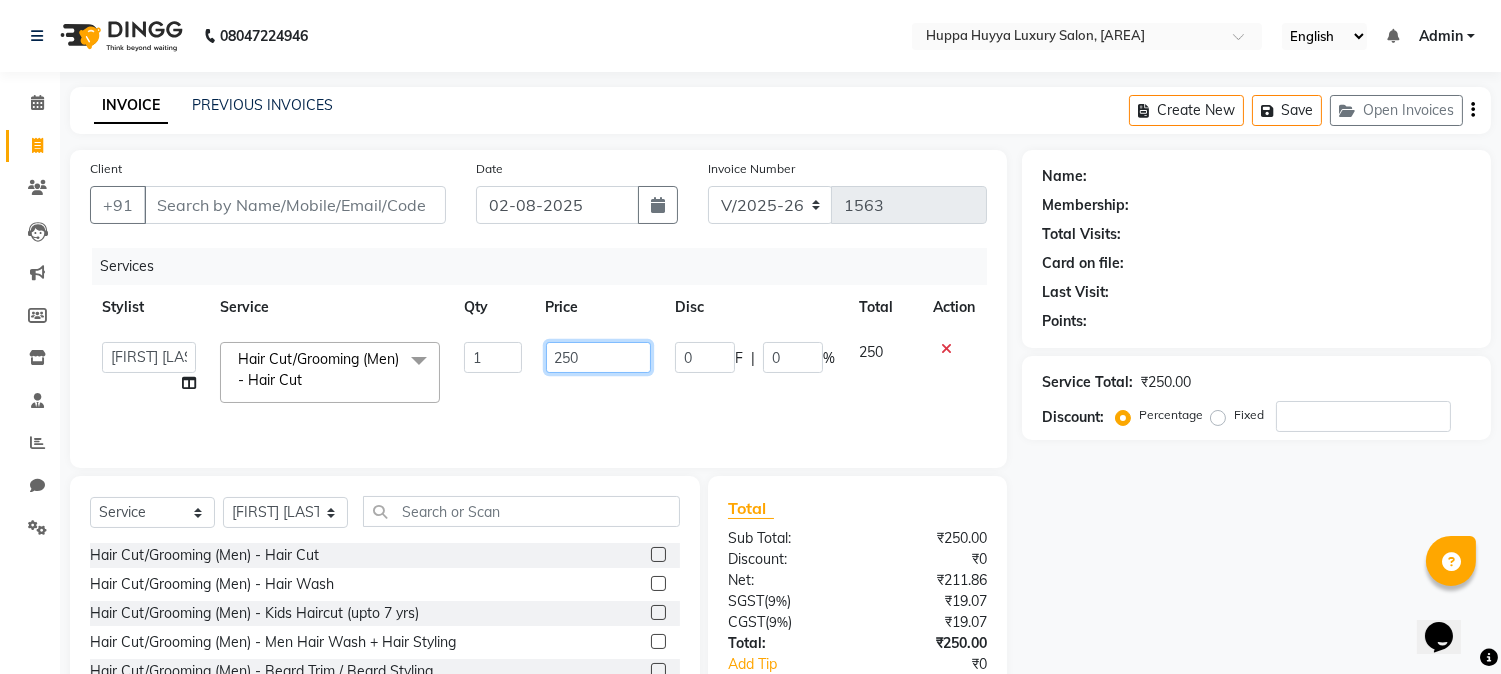 click on "250" 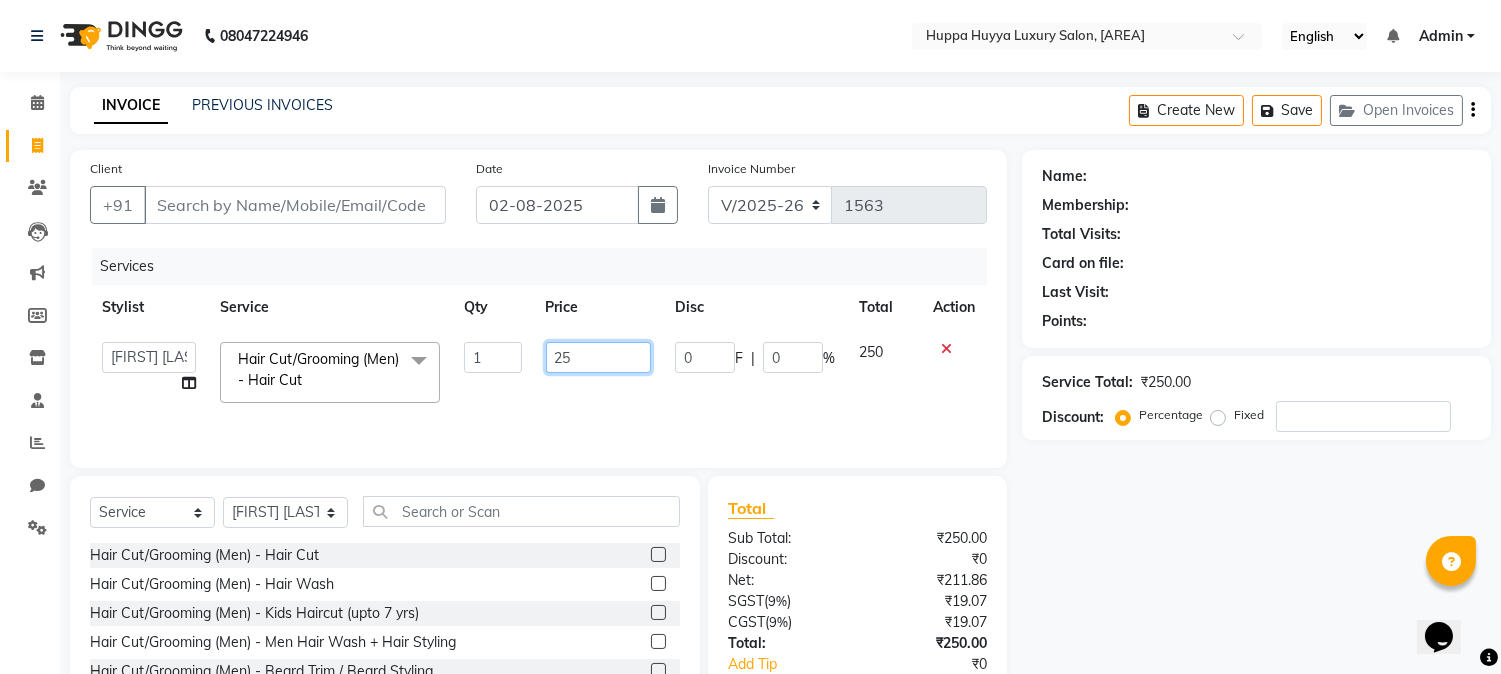 type on "2" 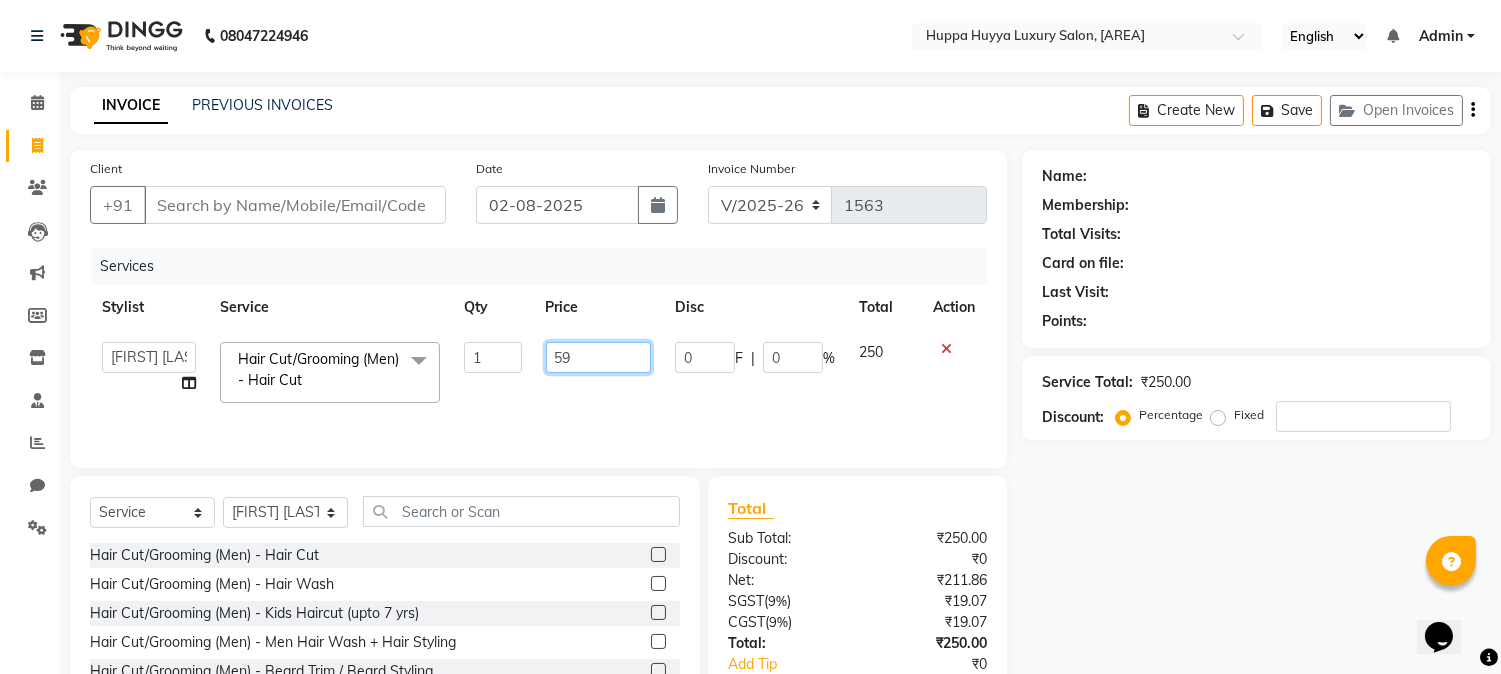 type on "599" 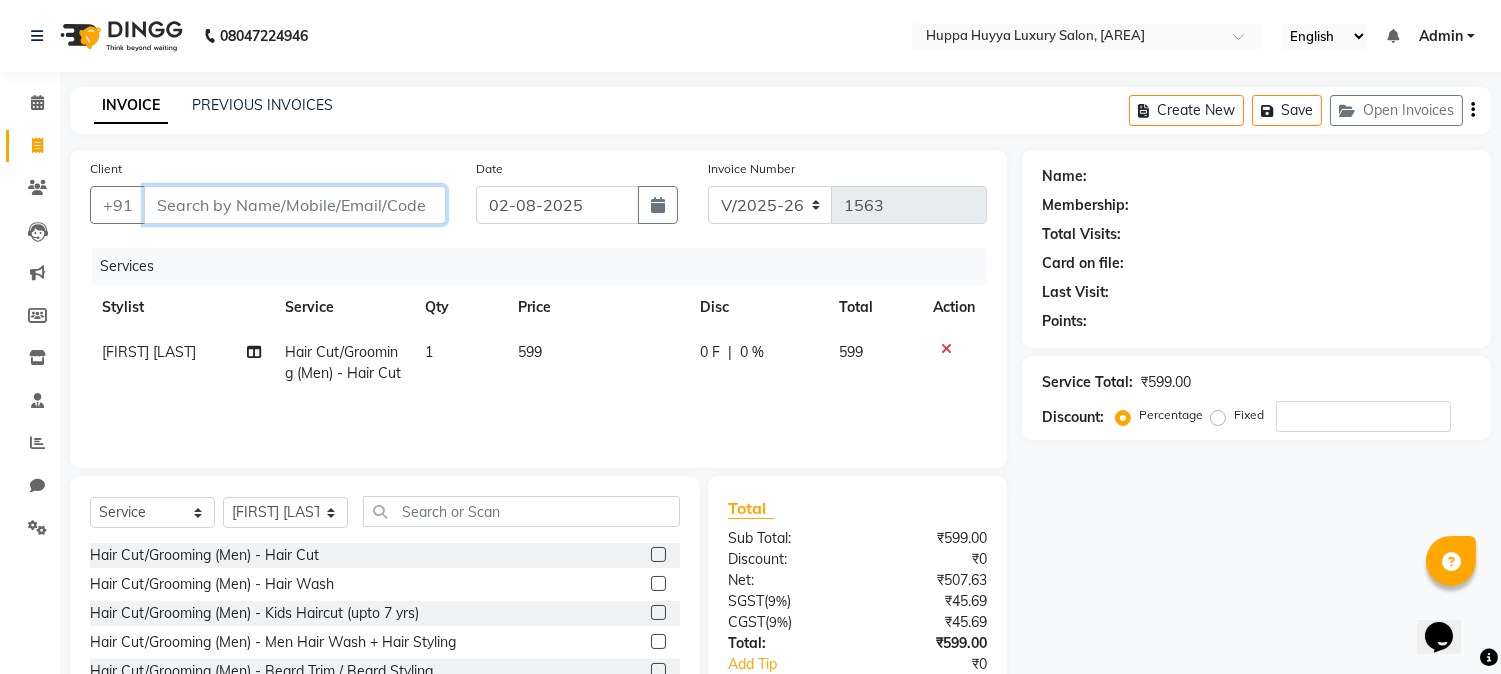 click on "Client" at bounding box center (295, 205) 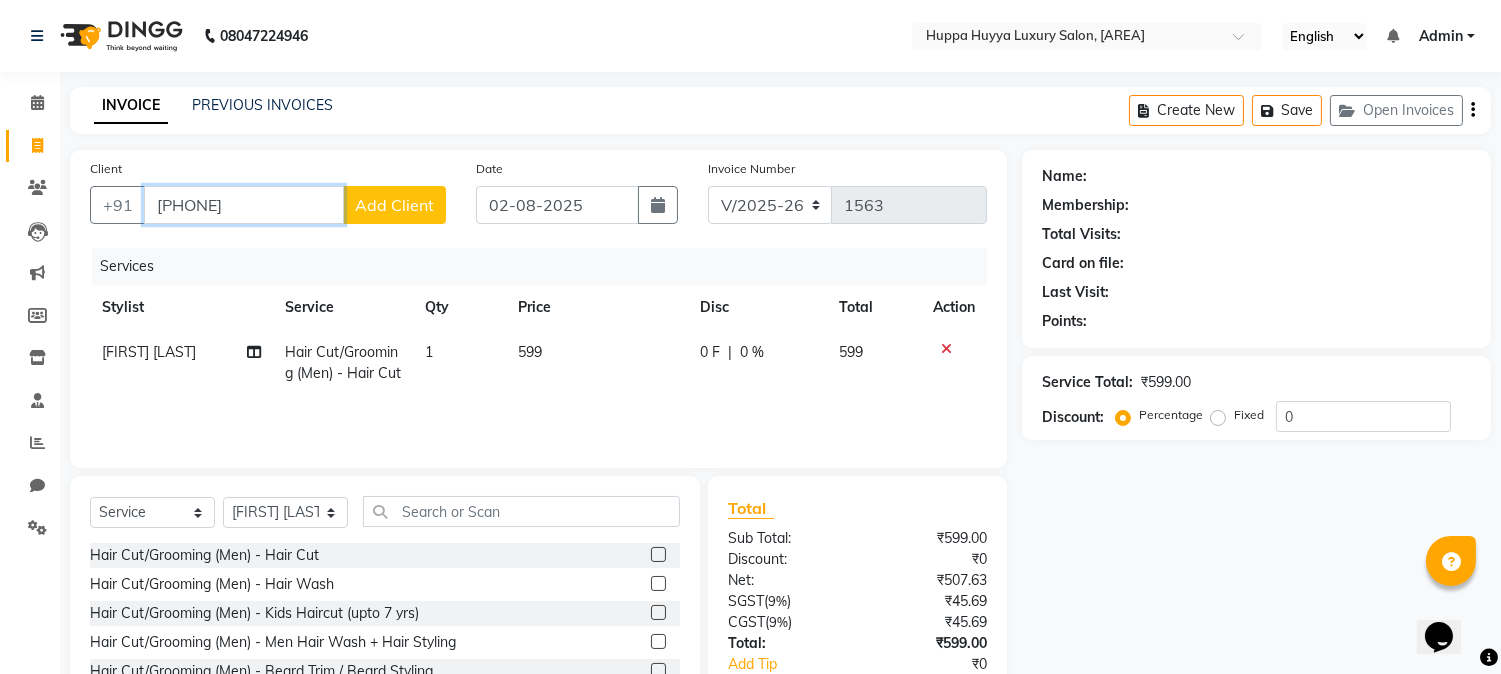 type on "[PHONE]" 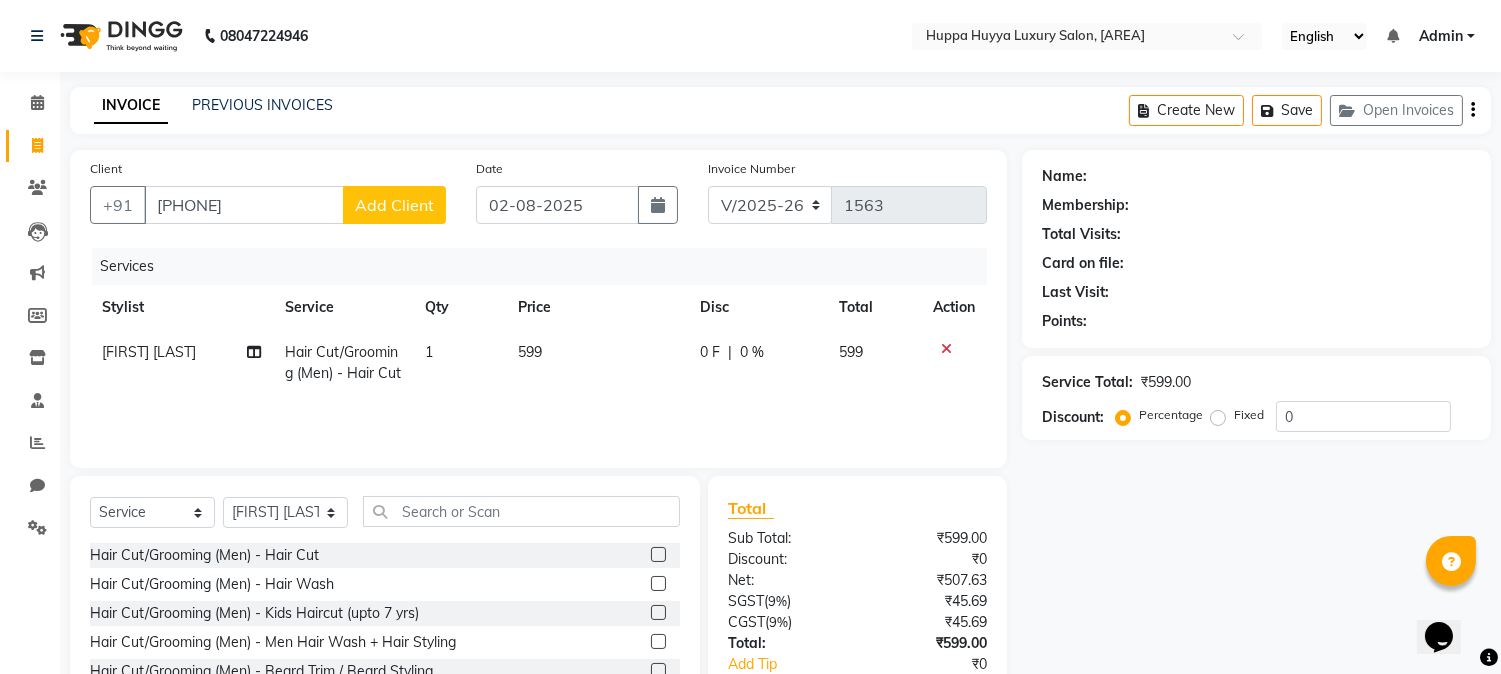 click on "Add Client" 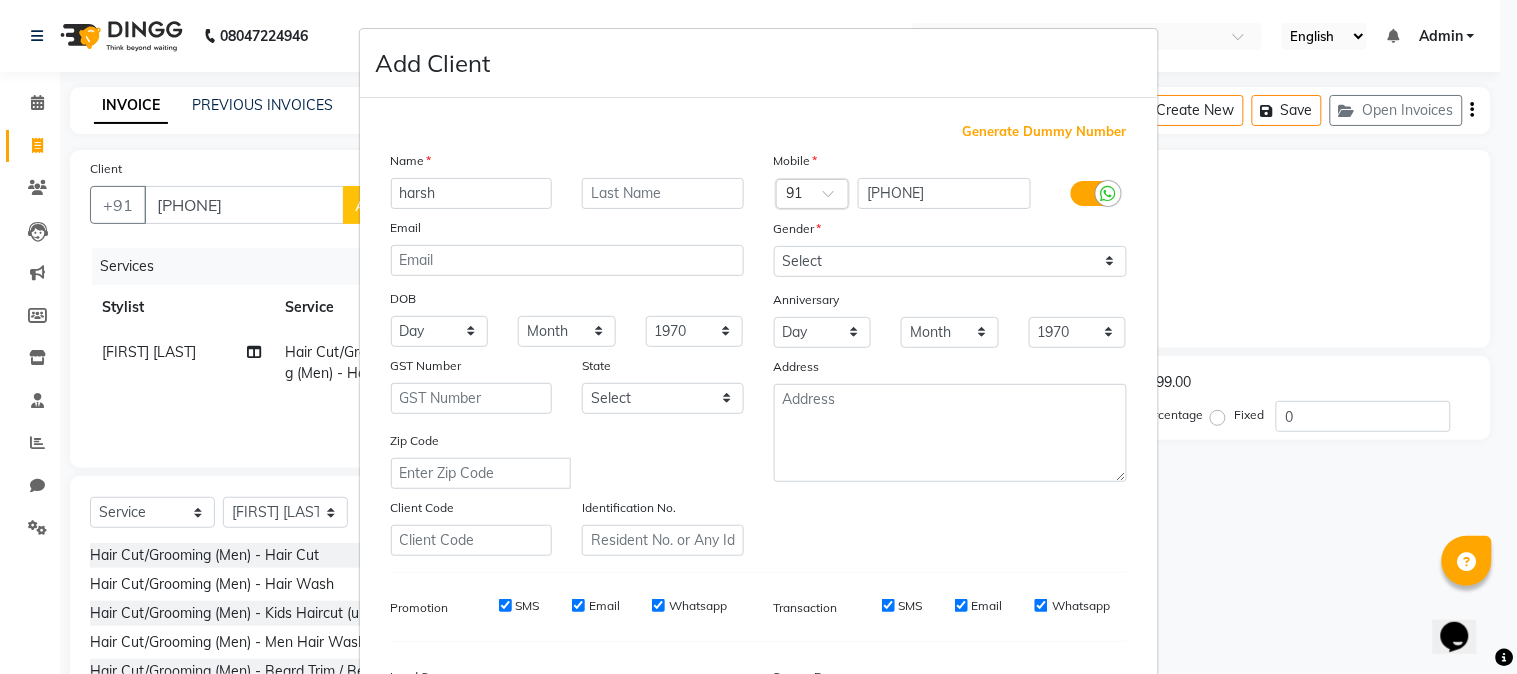 type on "harsh" 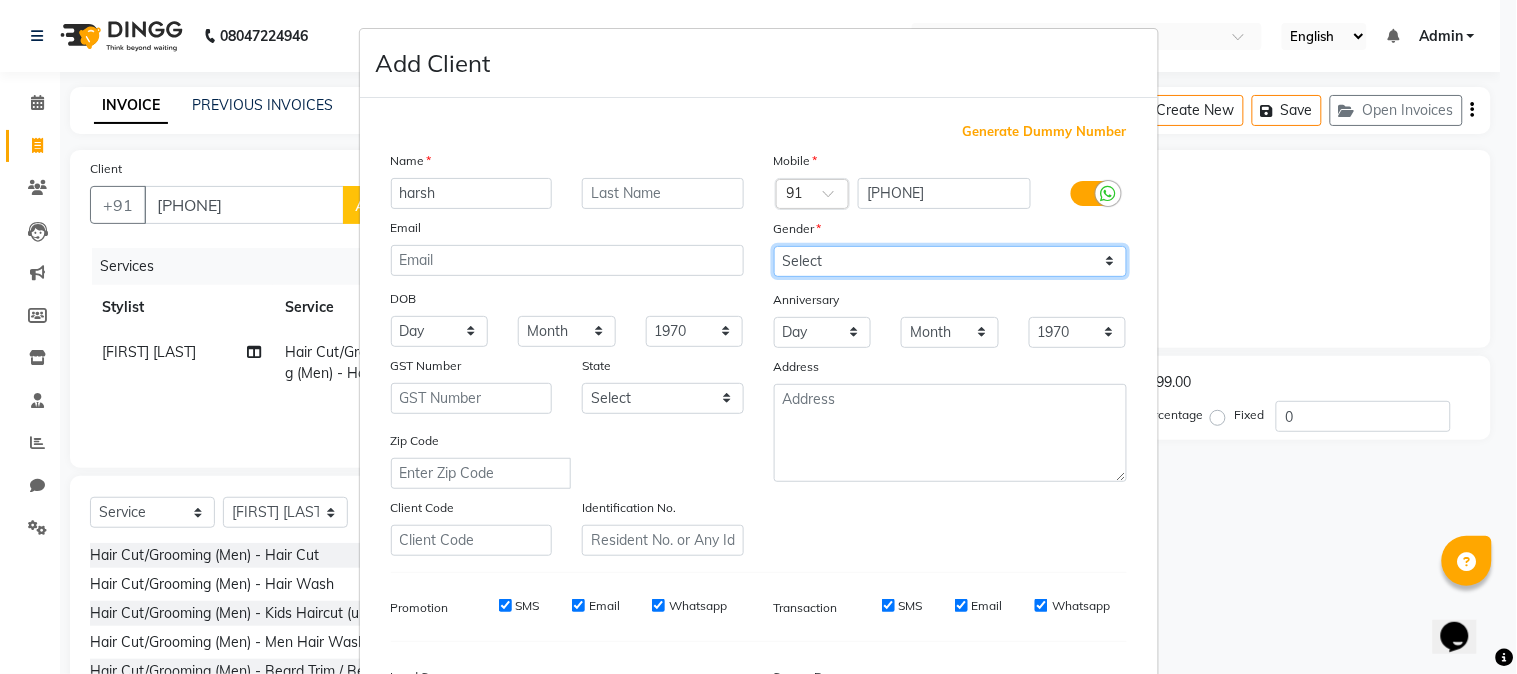 click on "Select Male Female Other Prefer Not To Say" at bounding box center (950, 261) 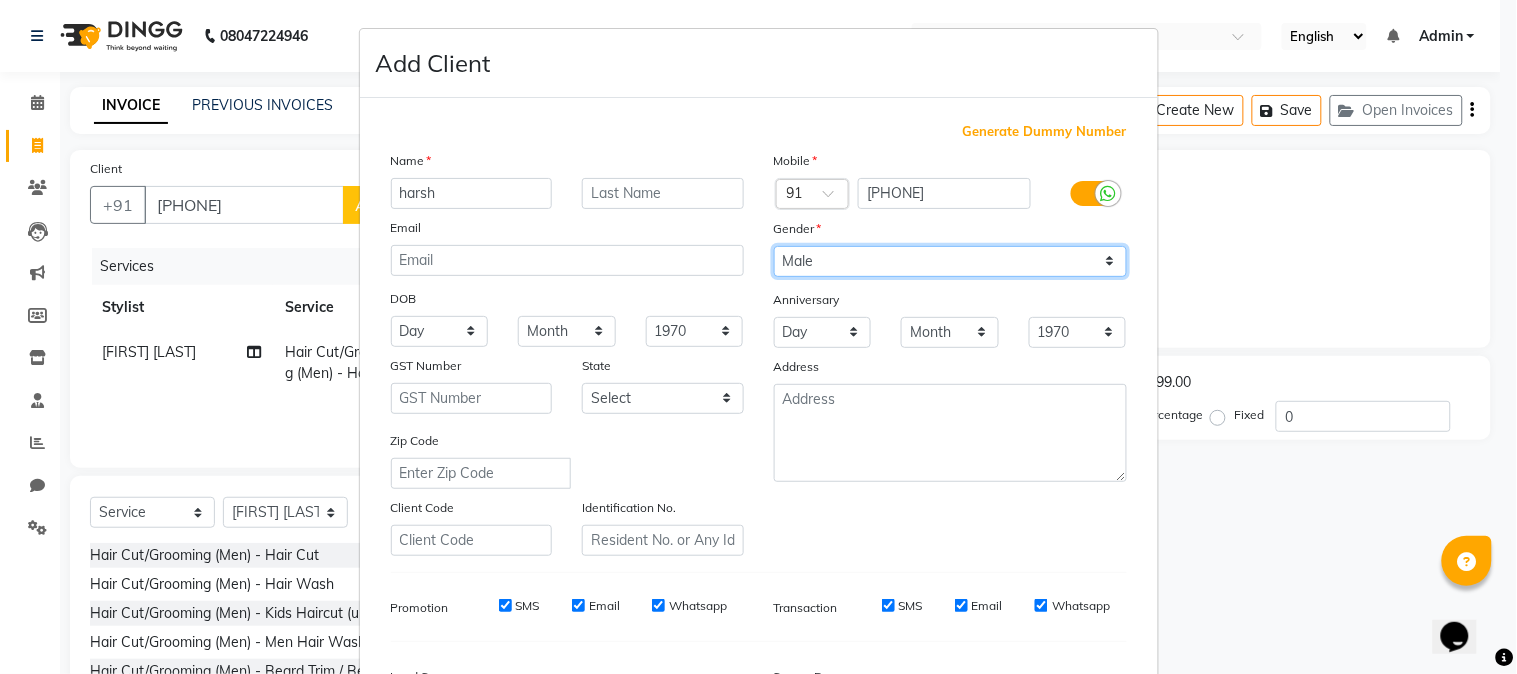 click on "Select Male Female Other Prefer Not To Say" at bounding box center (950, 261) 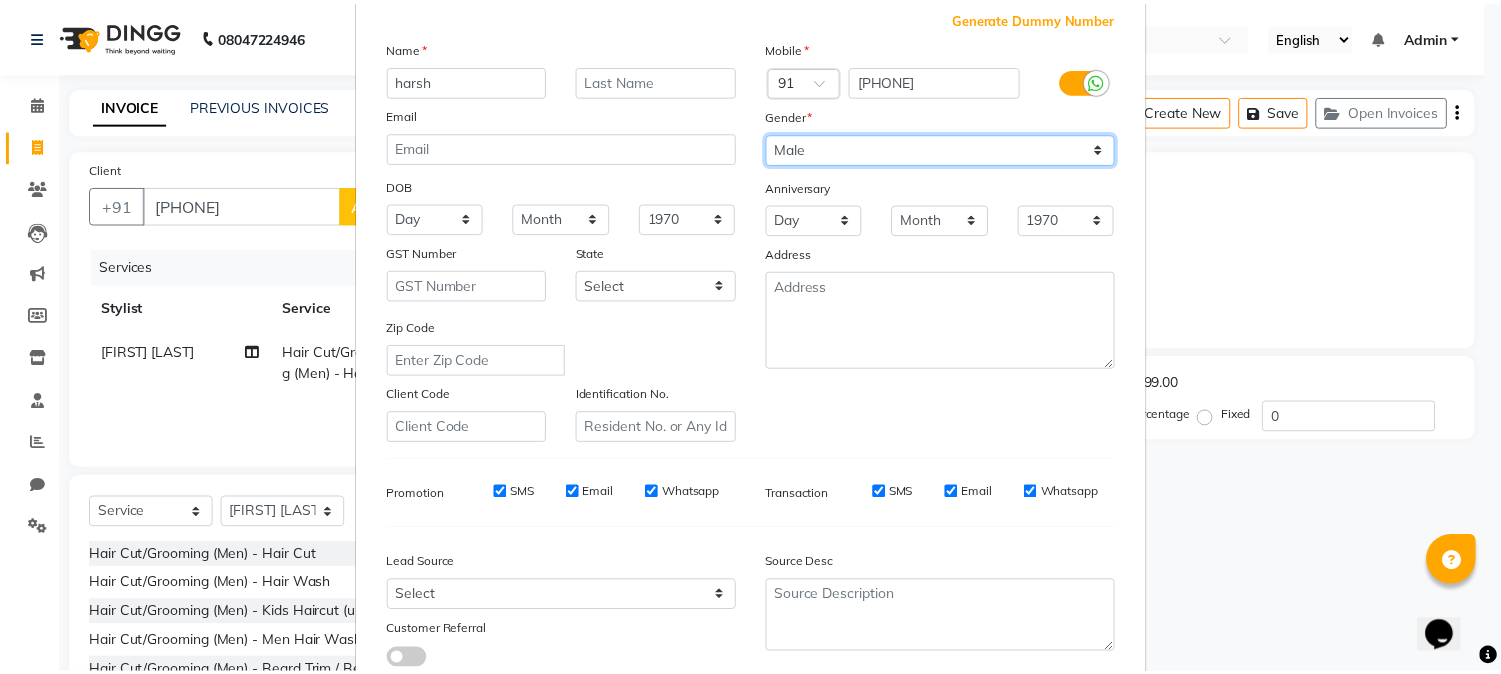 scroll, scrollTop: 250, scrollLeft: 0, axis: vertical 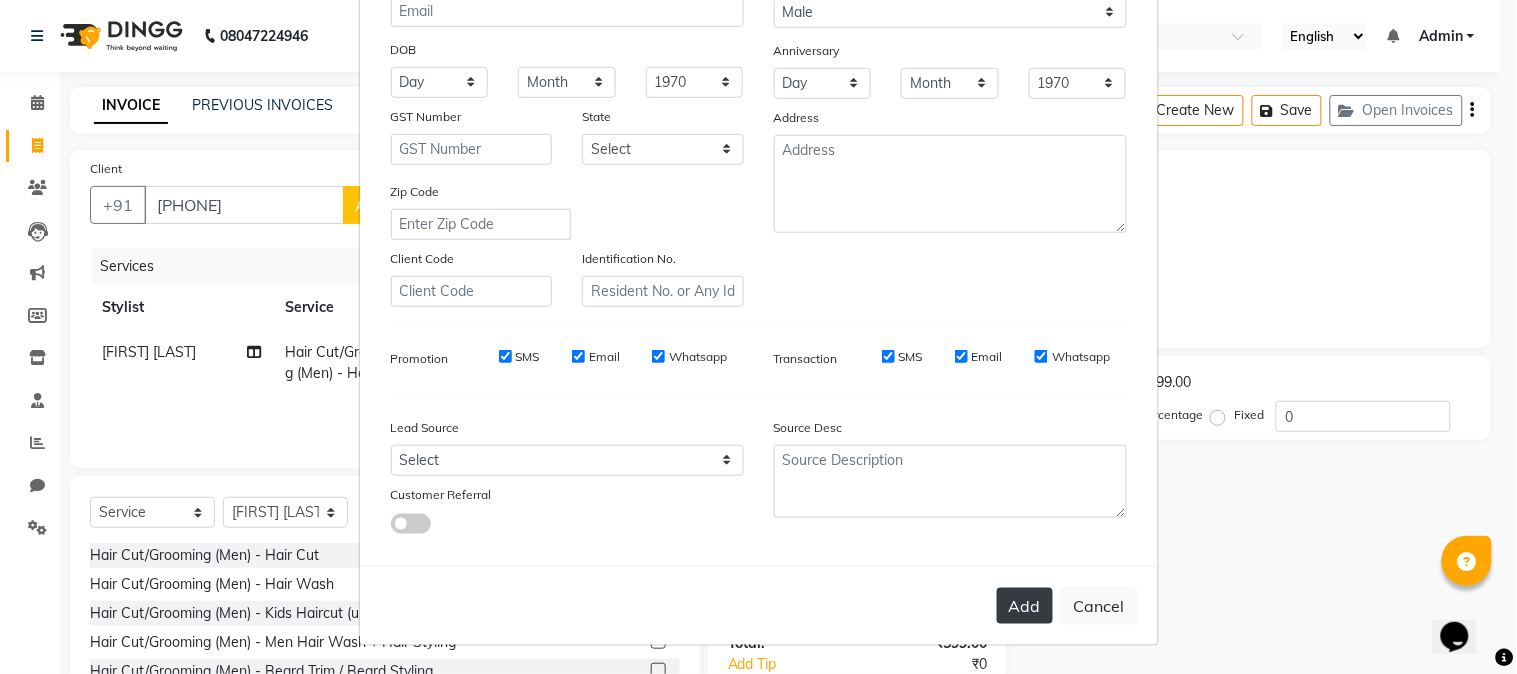 click on "Add" at bounding box center (1025, 606) 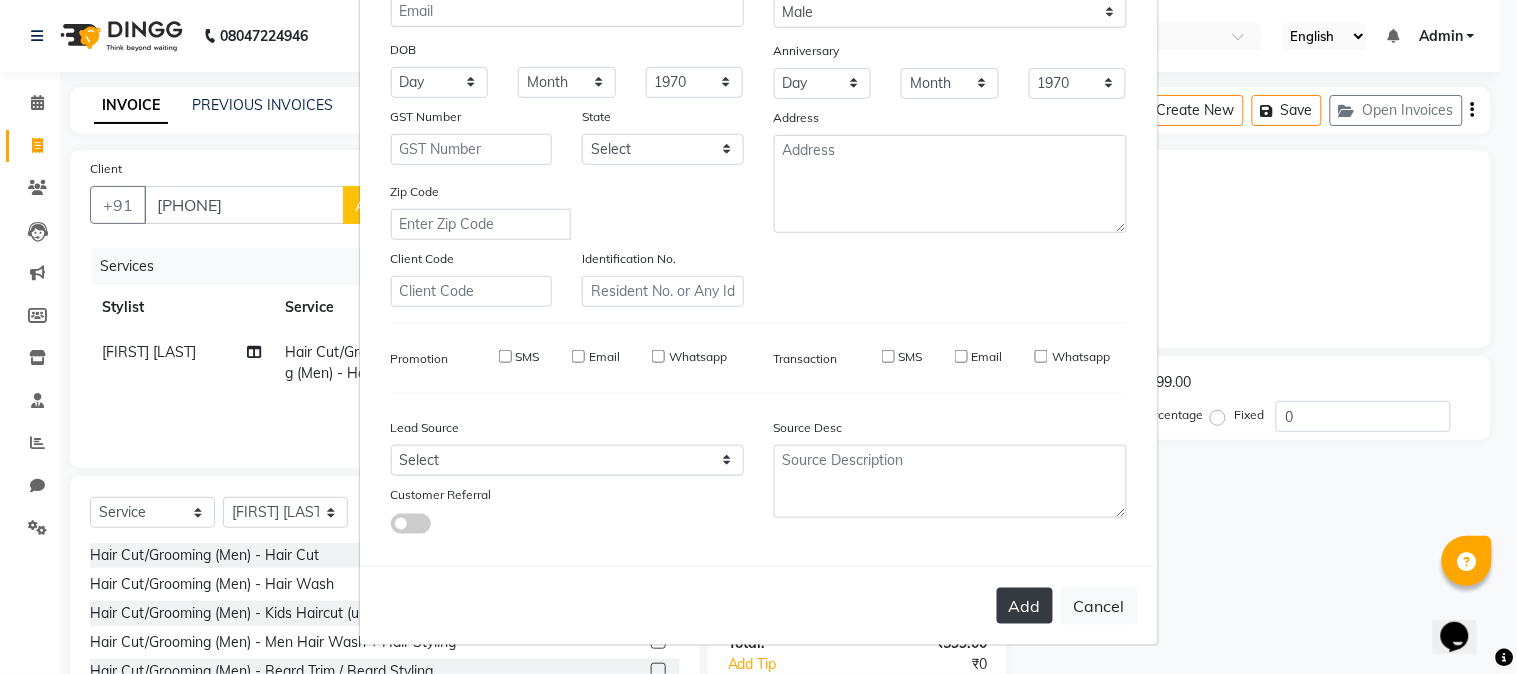 type 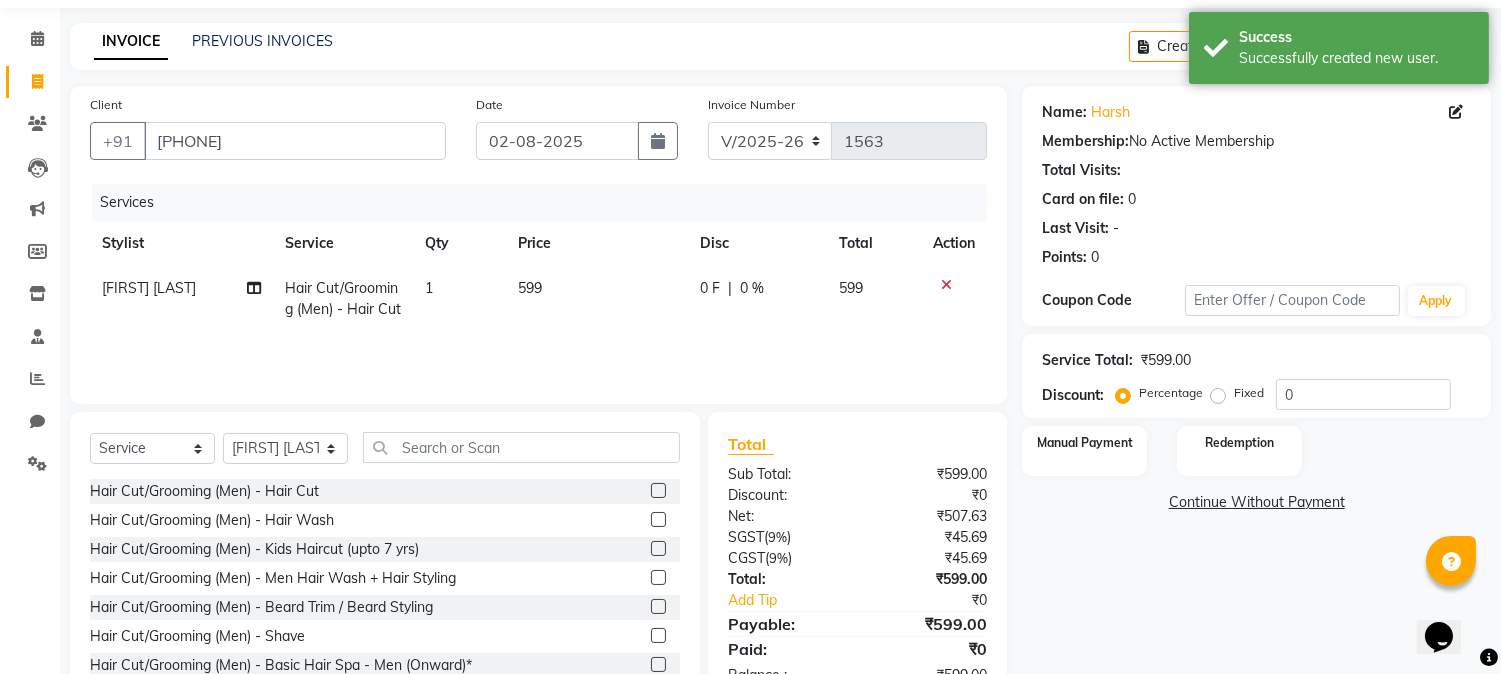 scroll, scrollTop: 126, scrollLeft: 0, axis: vertical 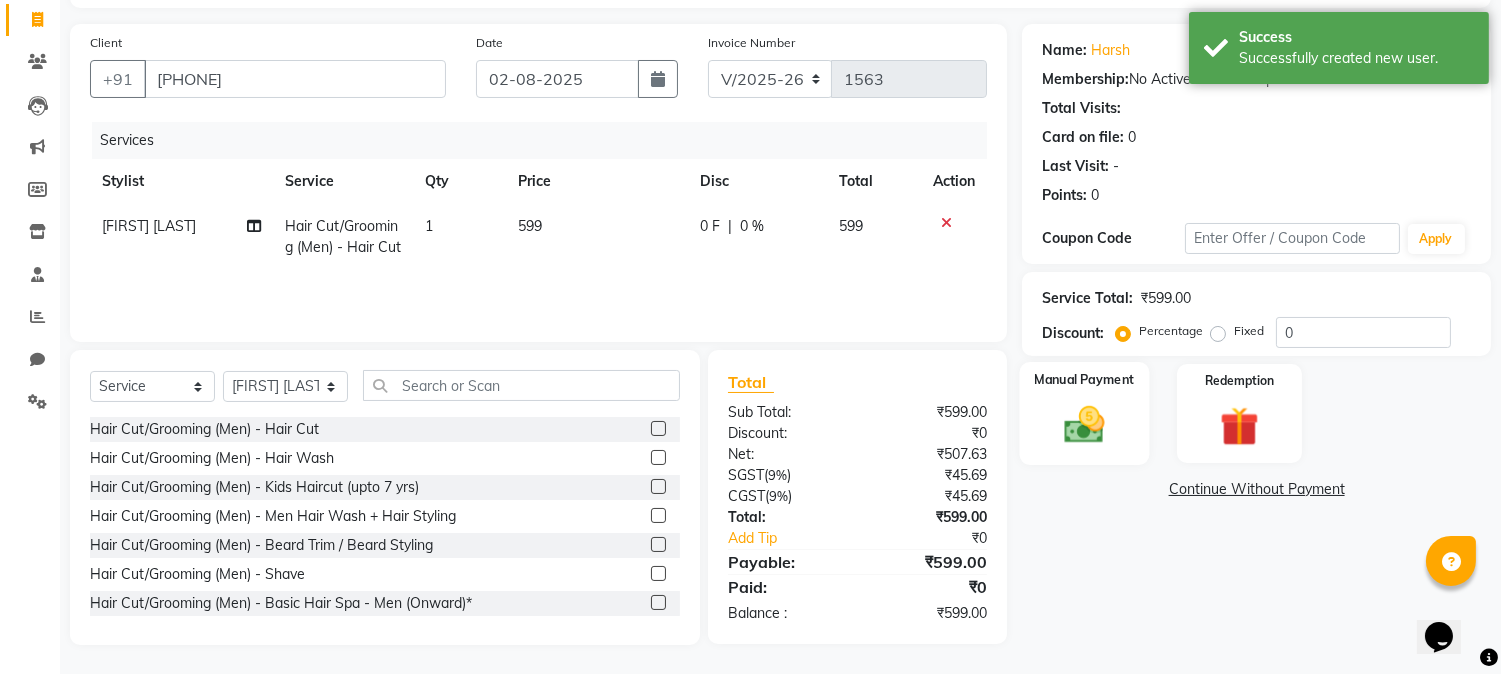 click on "Manual Payment" 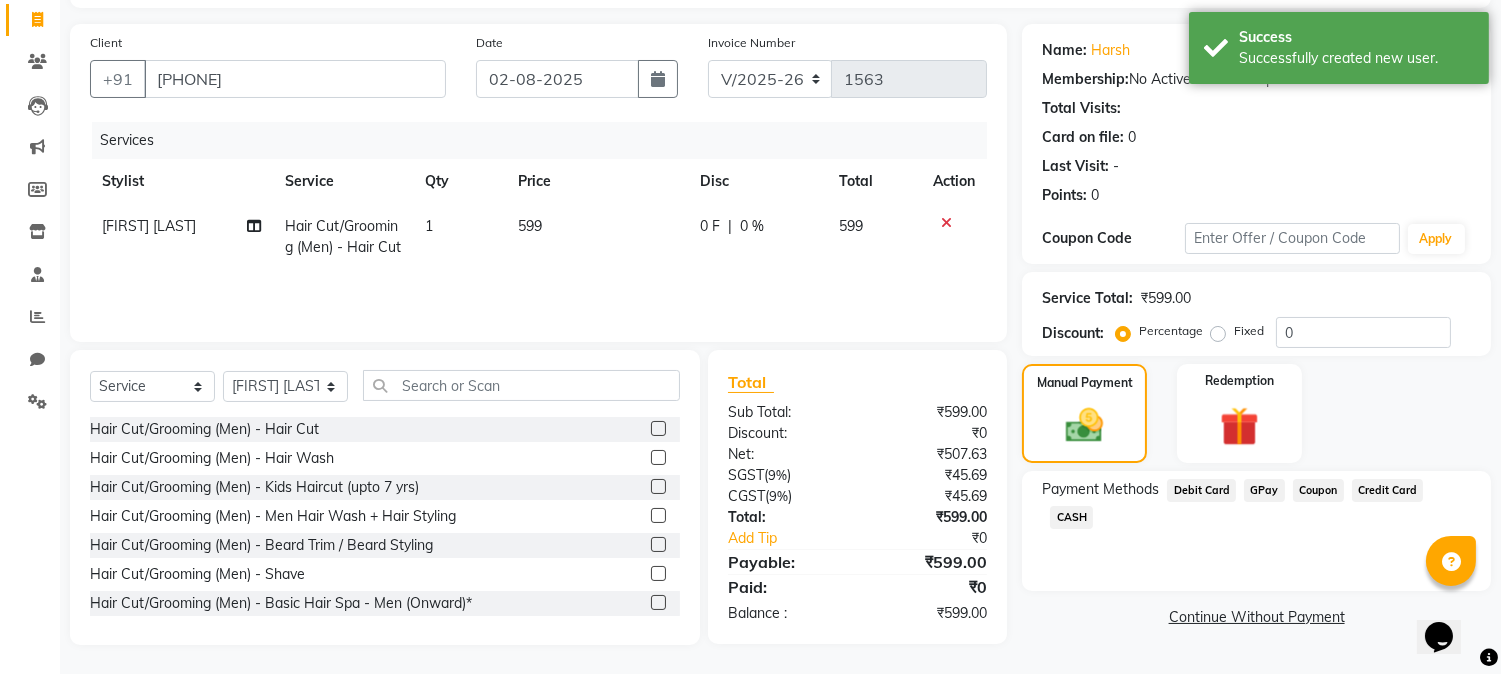 click on "GPay" 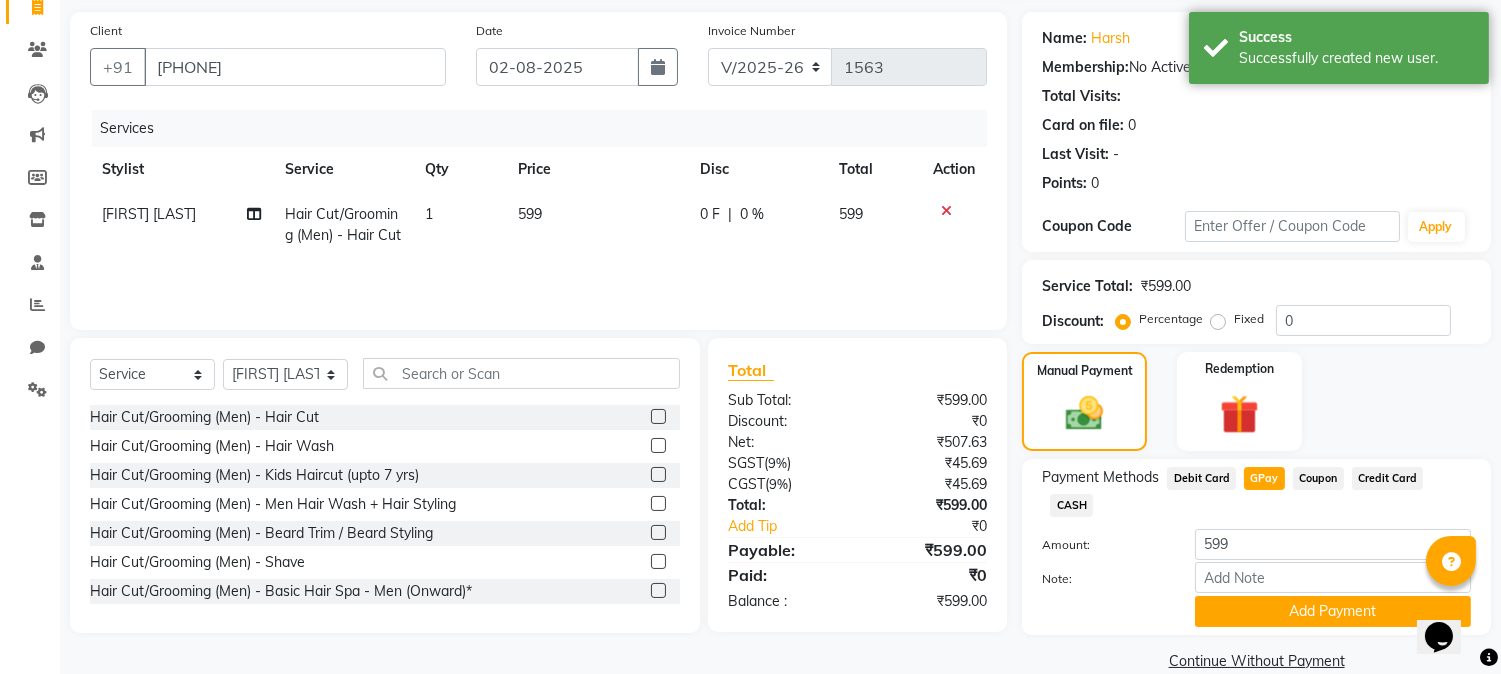 scroll, scrollTop: 142, scrollLeft: 0, axis: vertical 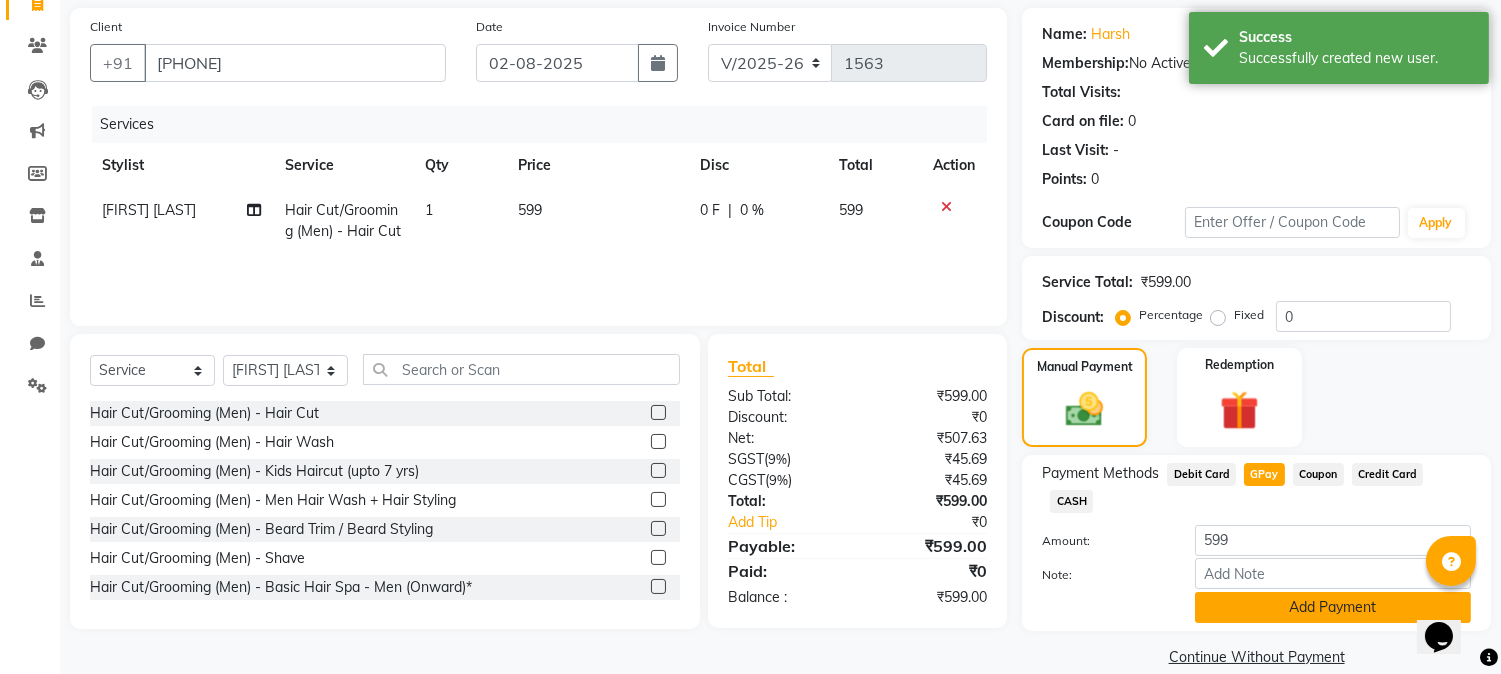 click on "Add Payment" 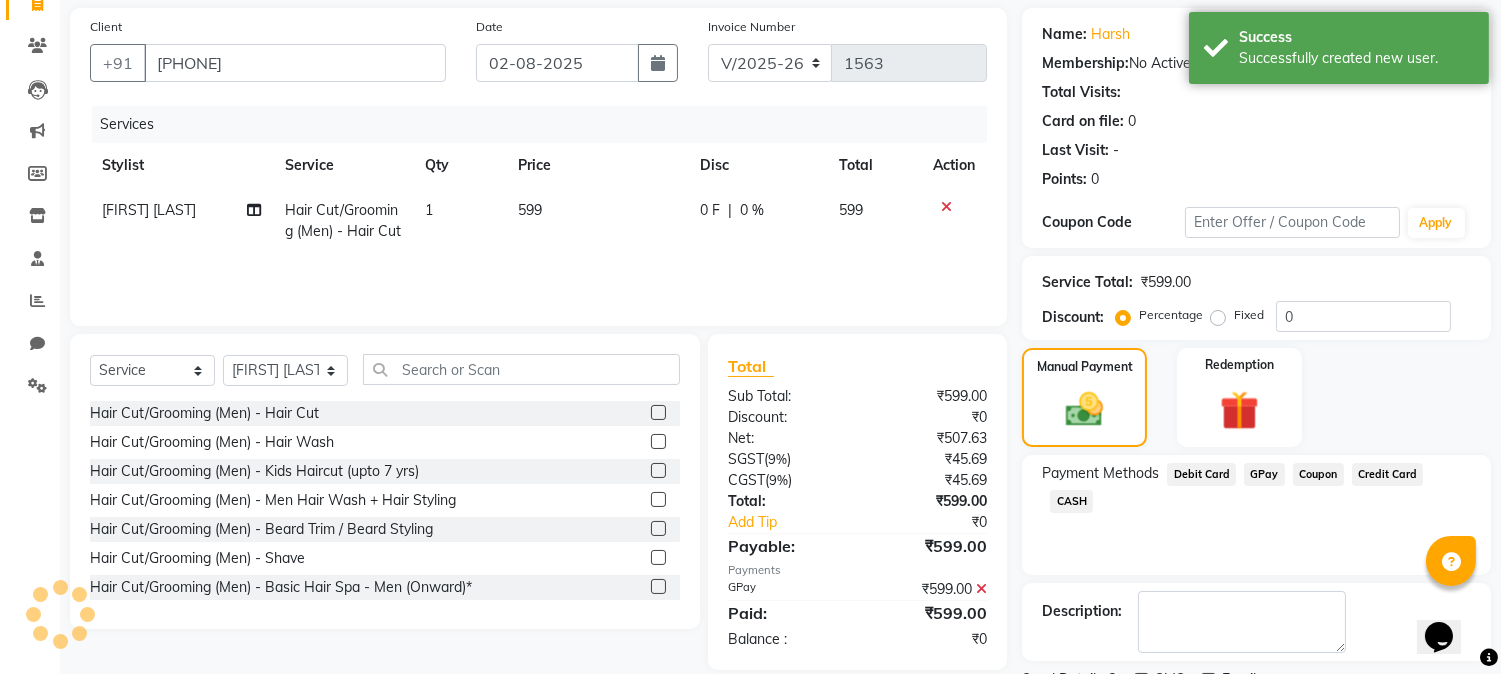 scroll, scrollTop: 225, scrollLeft: 0, axis: vertical 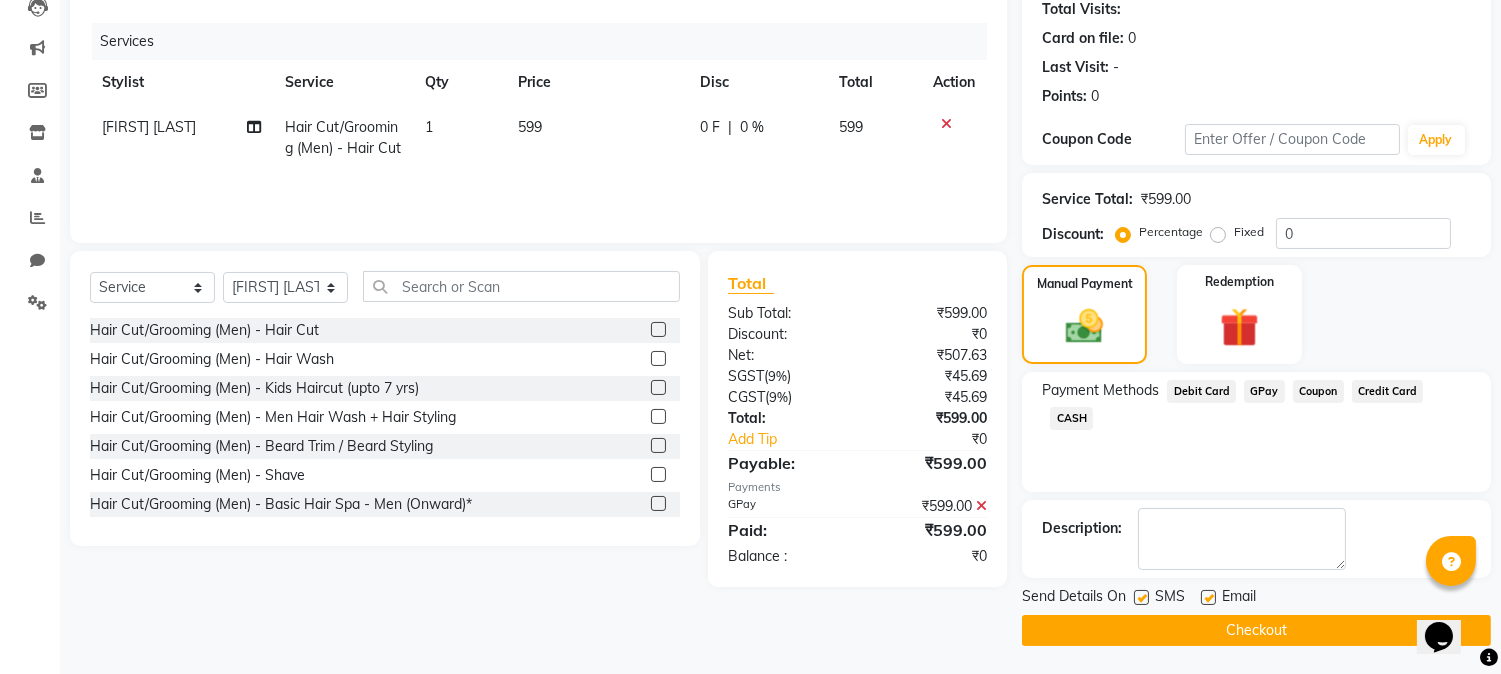 click on "Checkout" 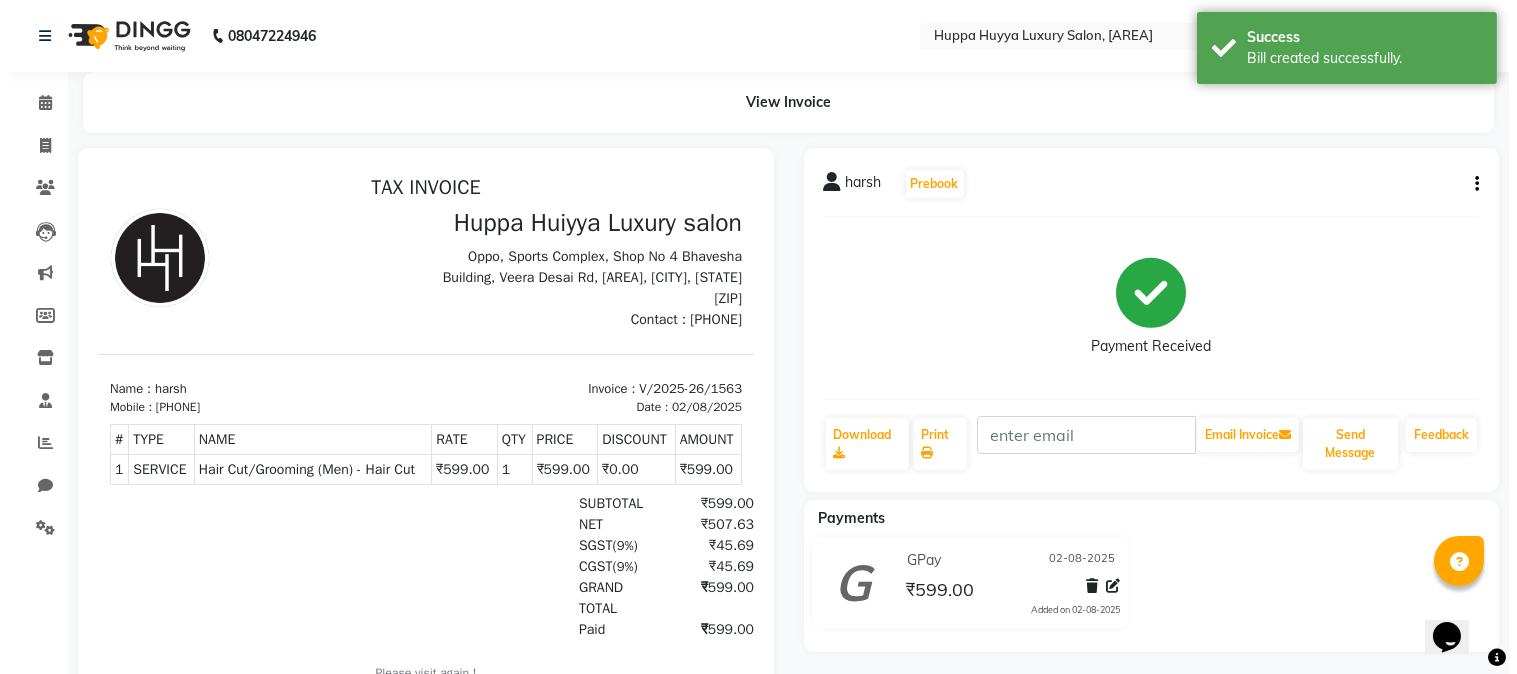 scroll, scrollTop: 0, scrollLeft: 0, axis: both 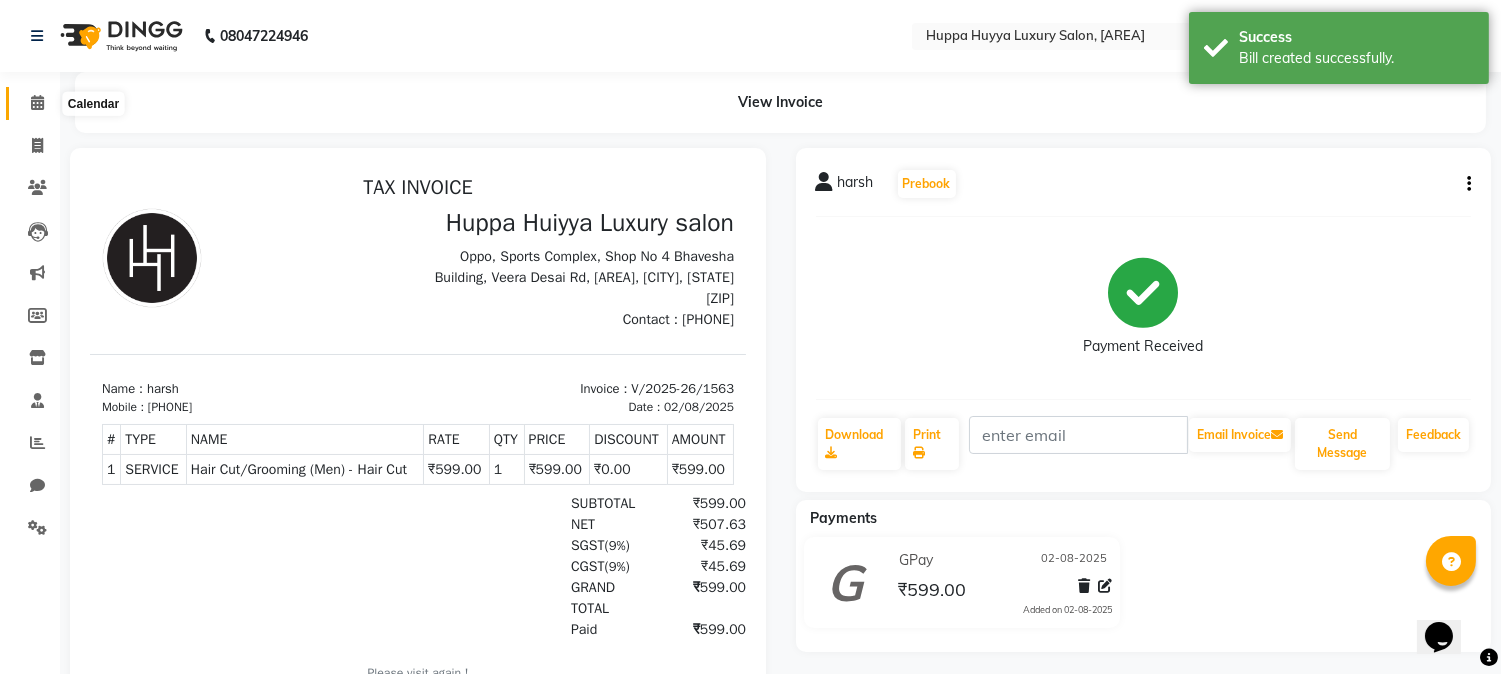 click 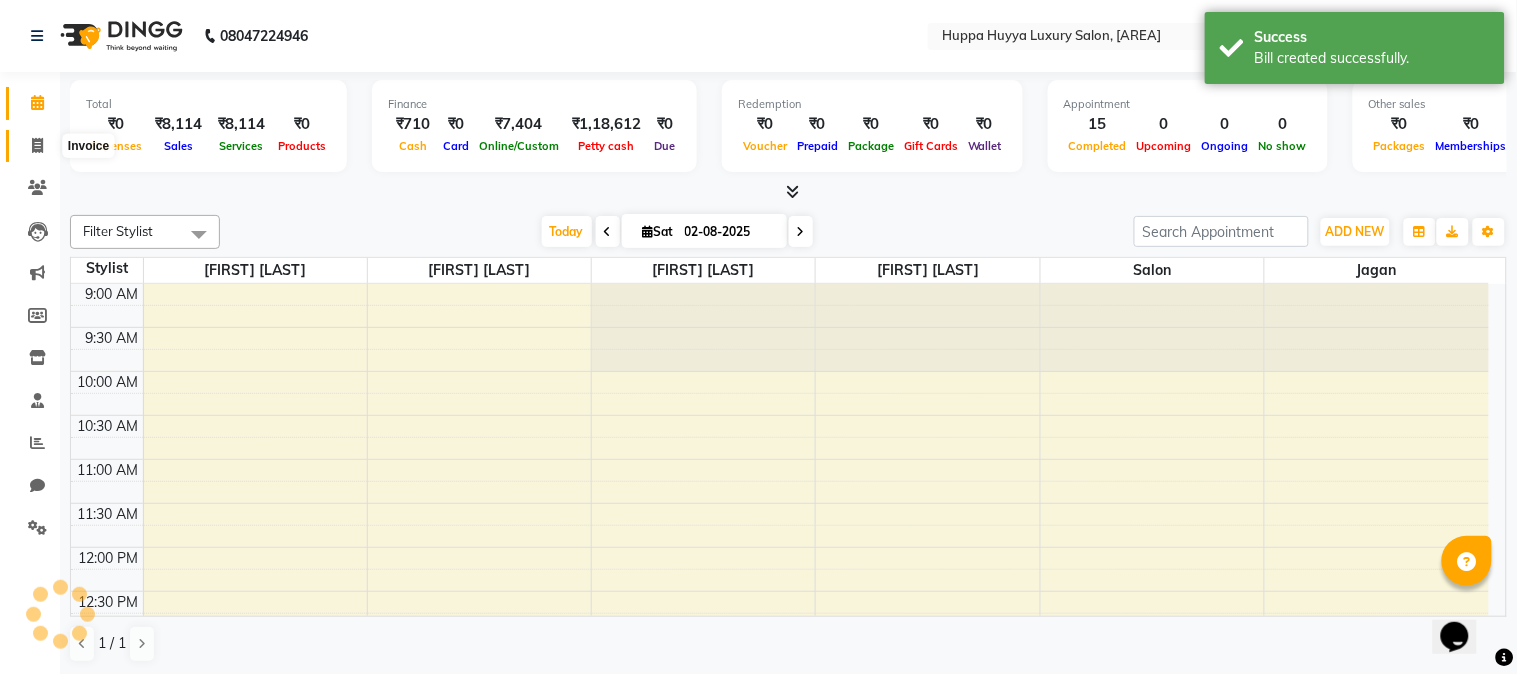 scroll, scrollTop: 0, scrollLeft: 0, axis: both 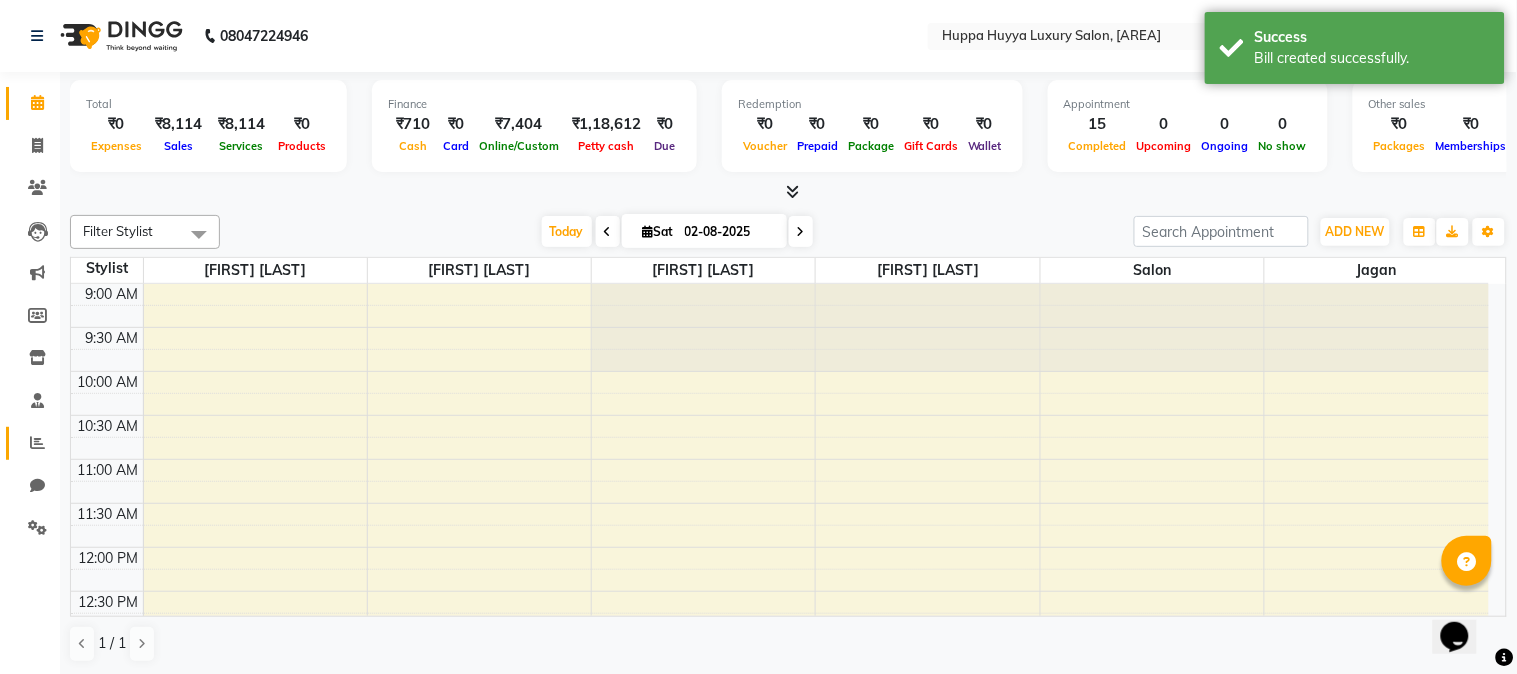 drag, startPoint x: 37, startPoint y: 424, endPoint x: 30, endPoint y: 443, distance: 20.248457 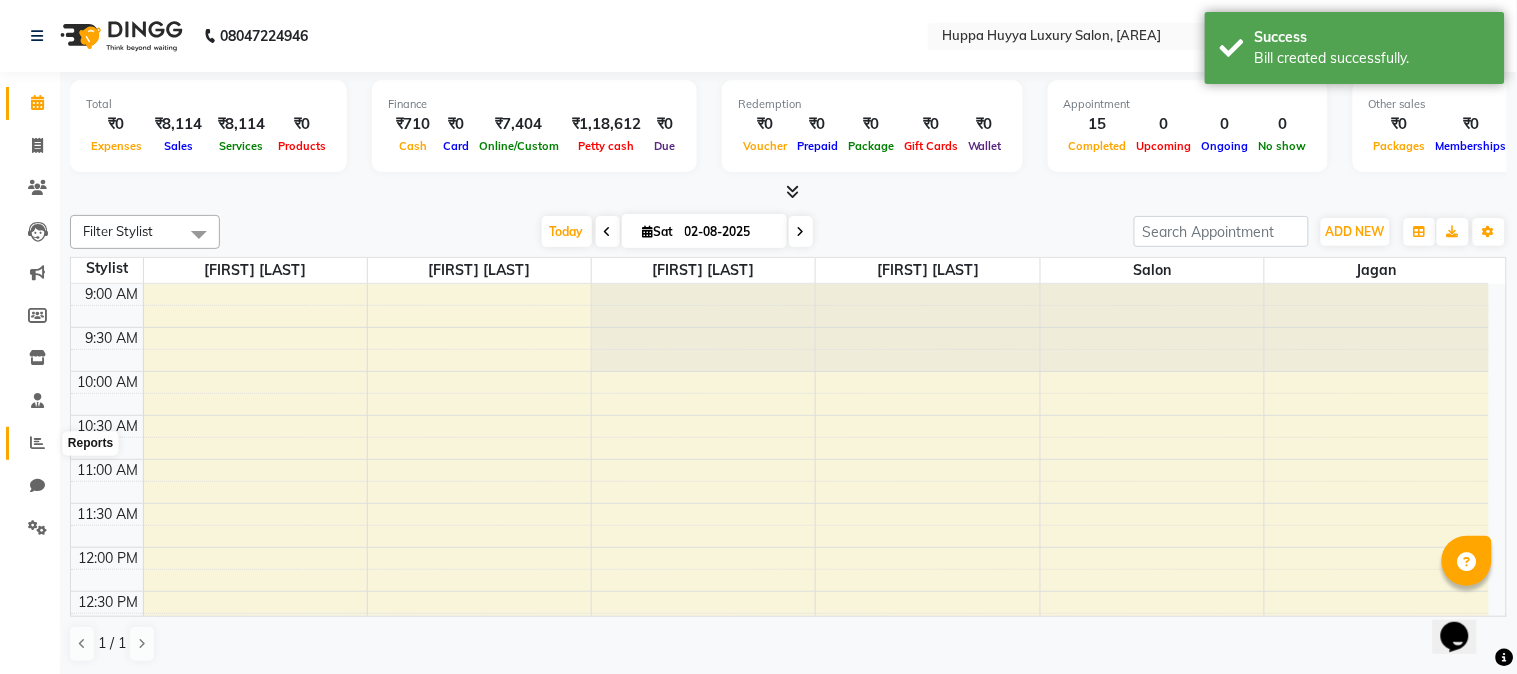 click 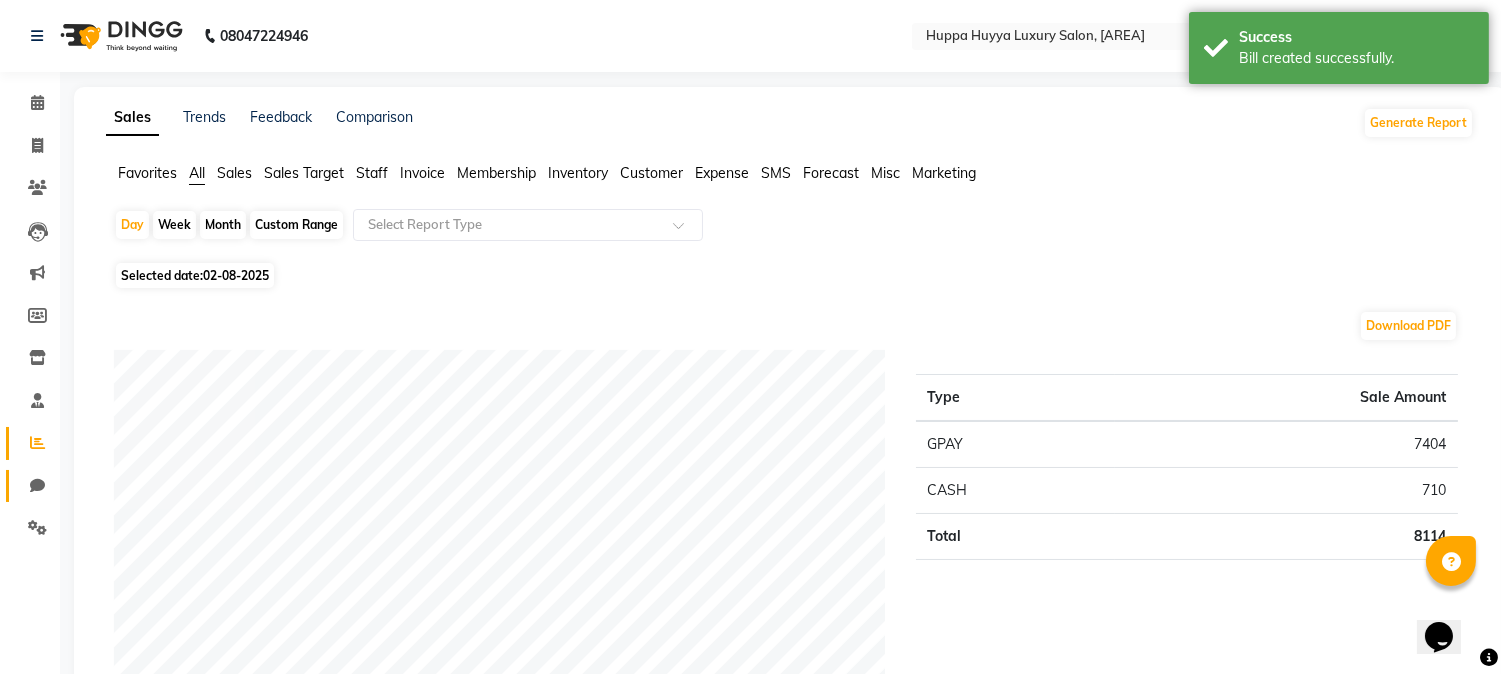 click on "Chat" 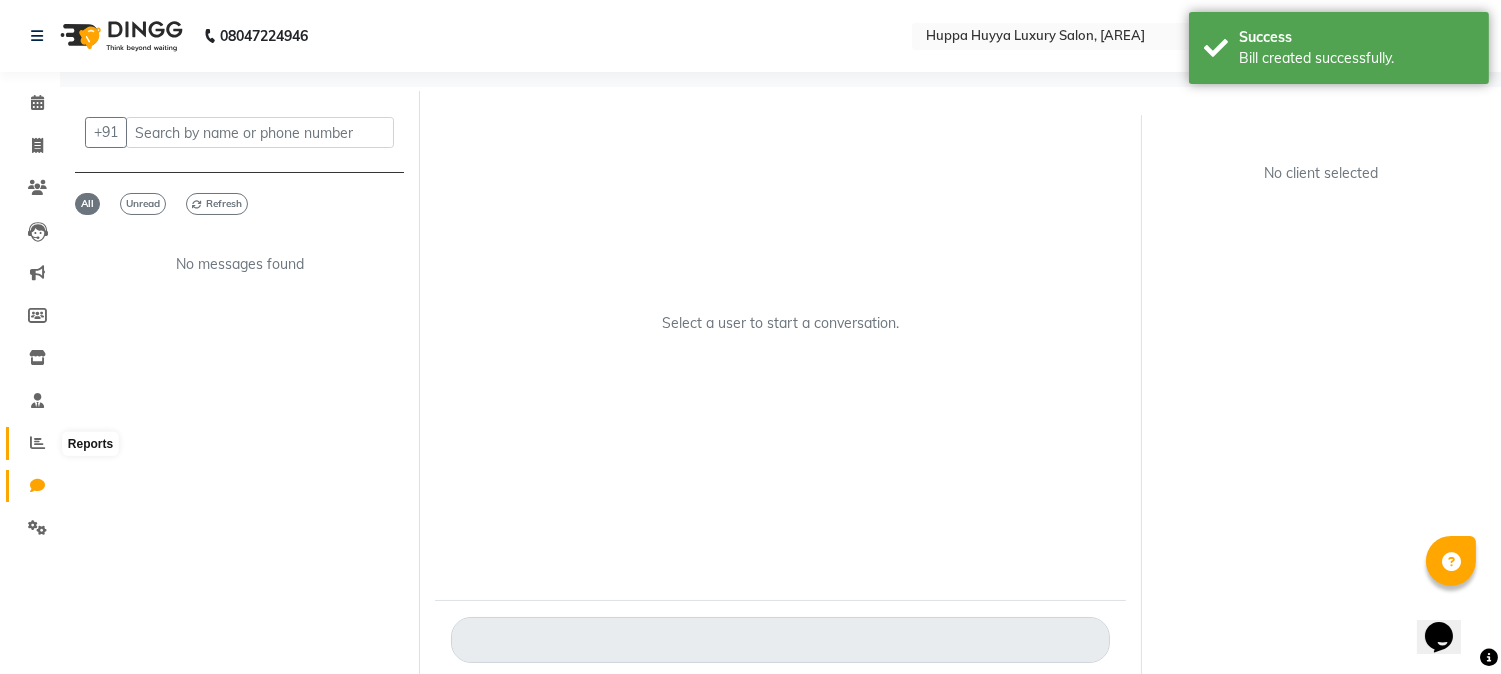 click 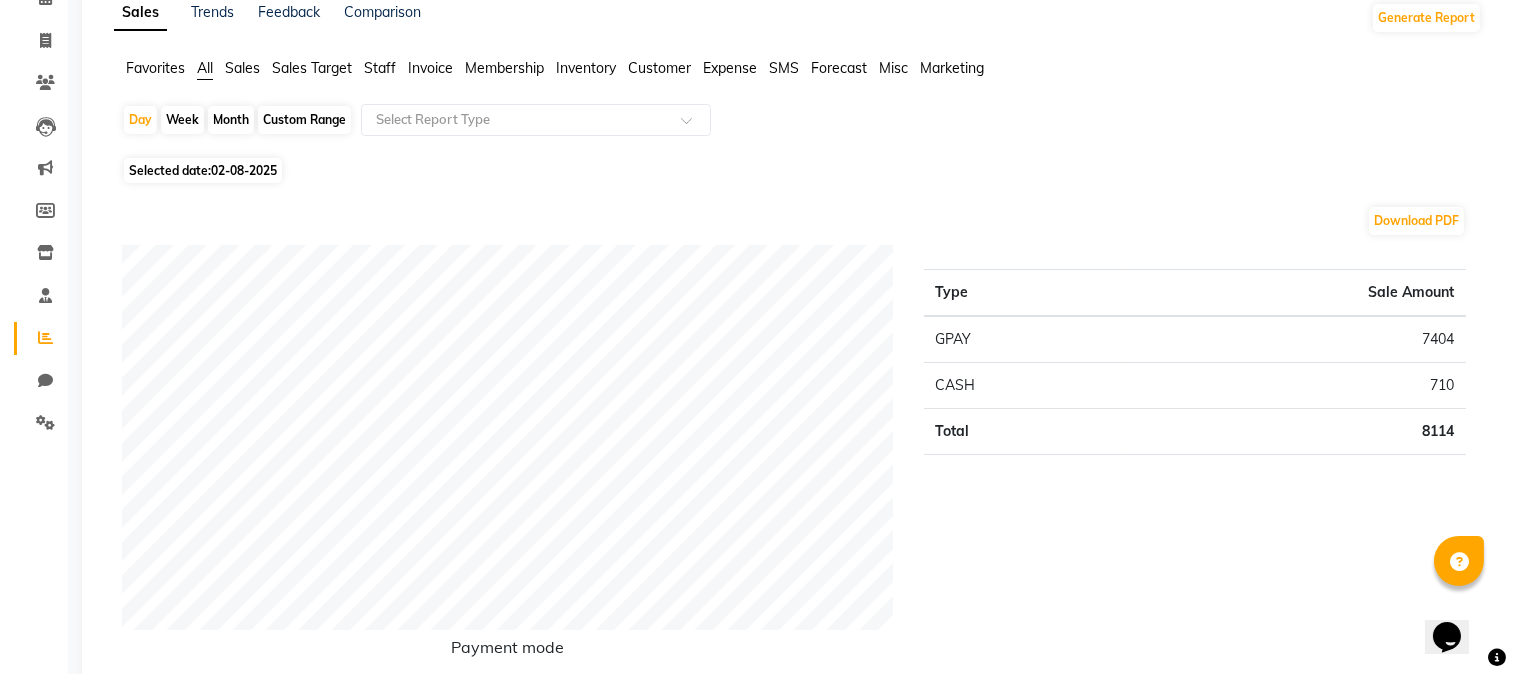 scroll, scrollTop: 0, scrollLeft: 0, axis: both 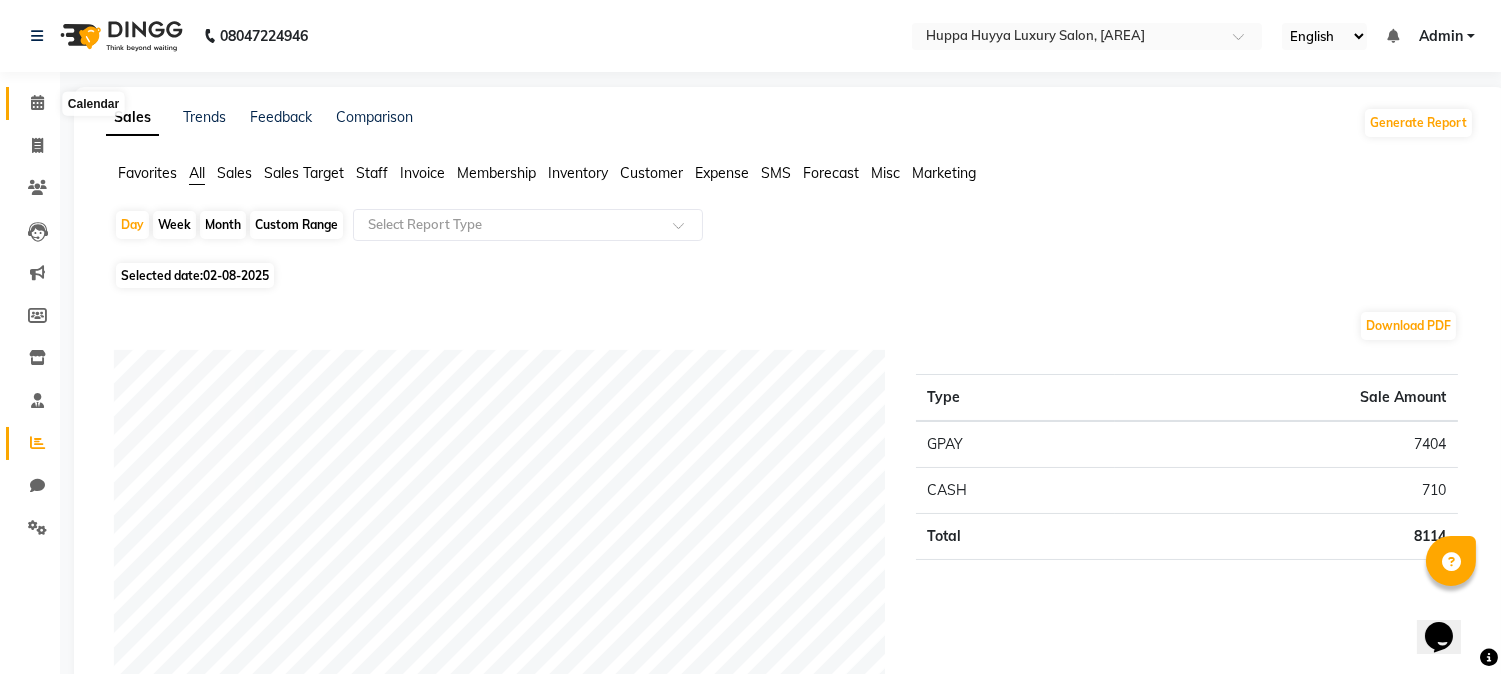 click 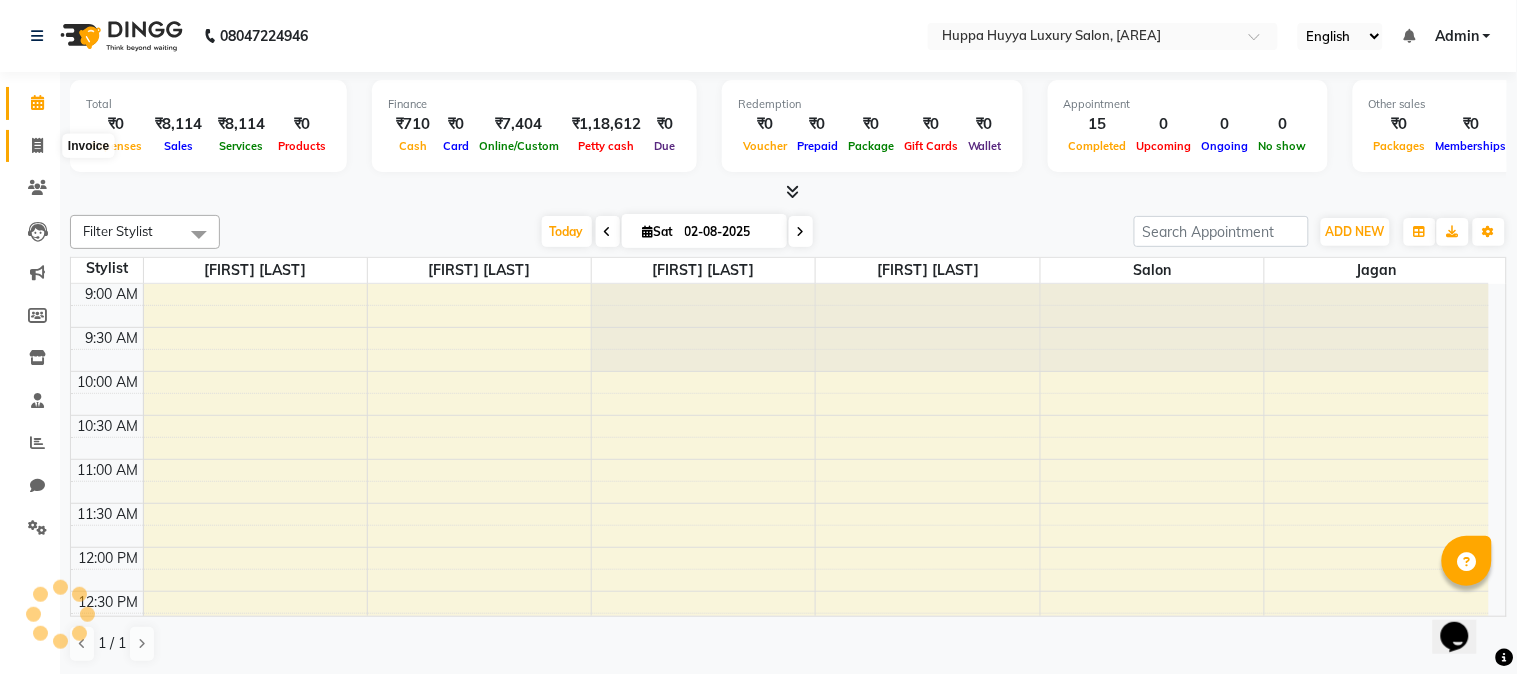 click 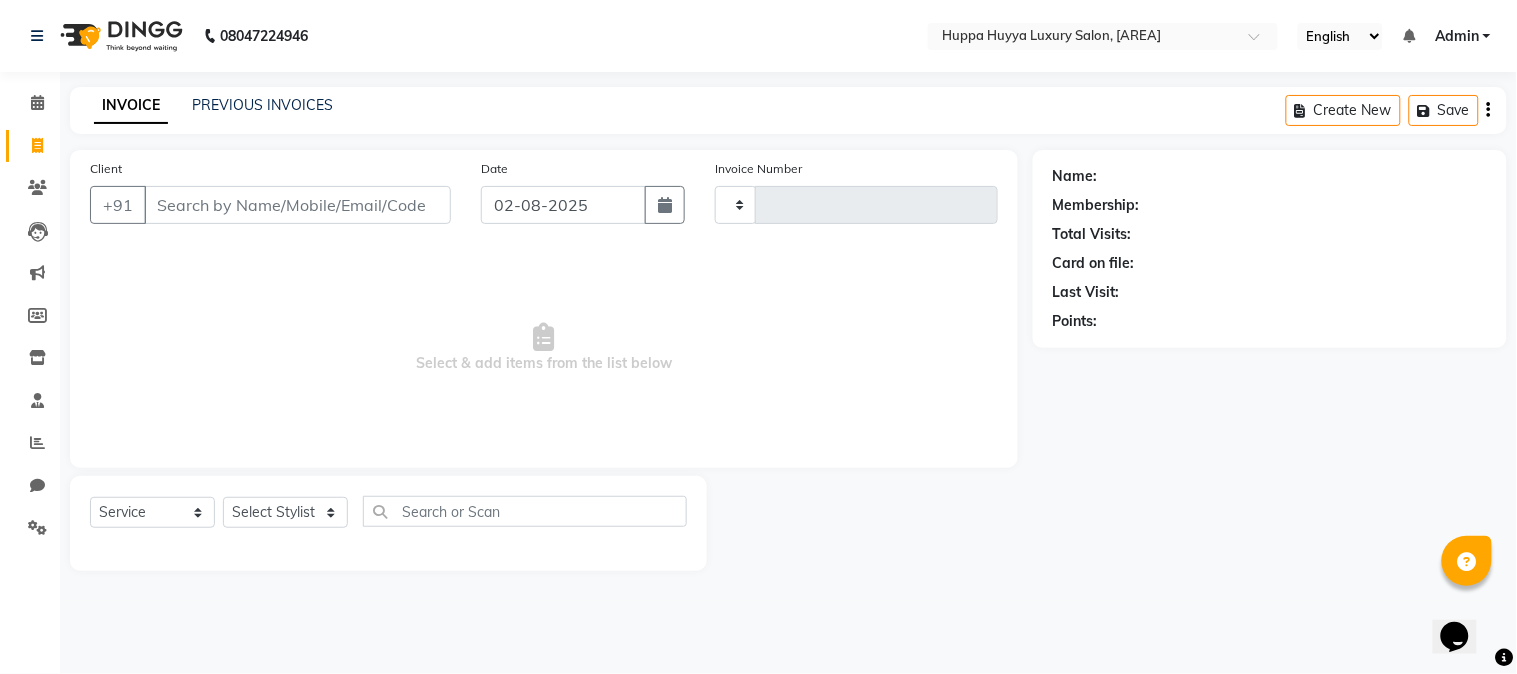 type on "1564" 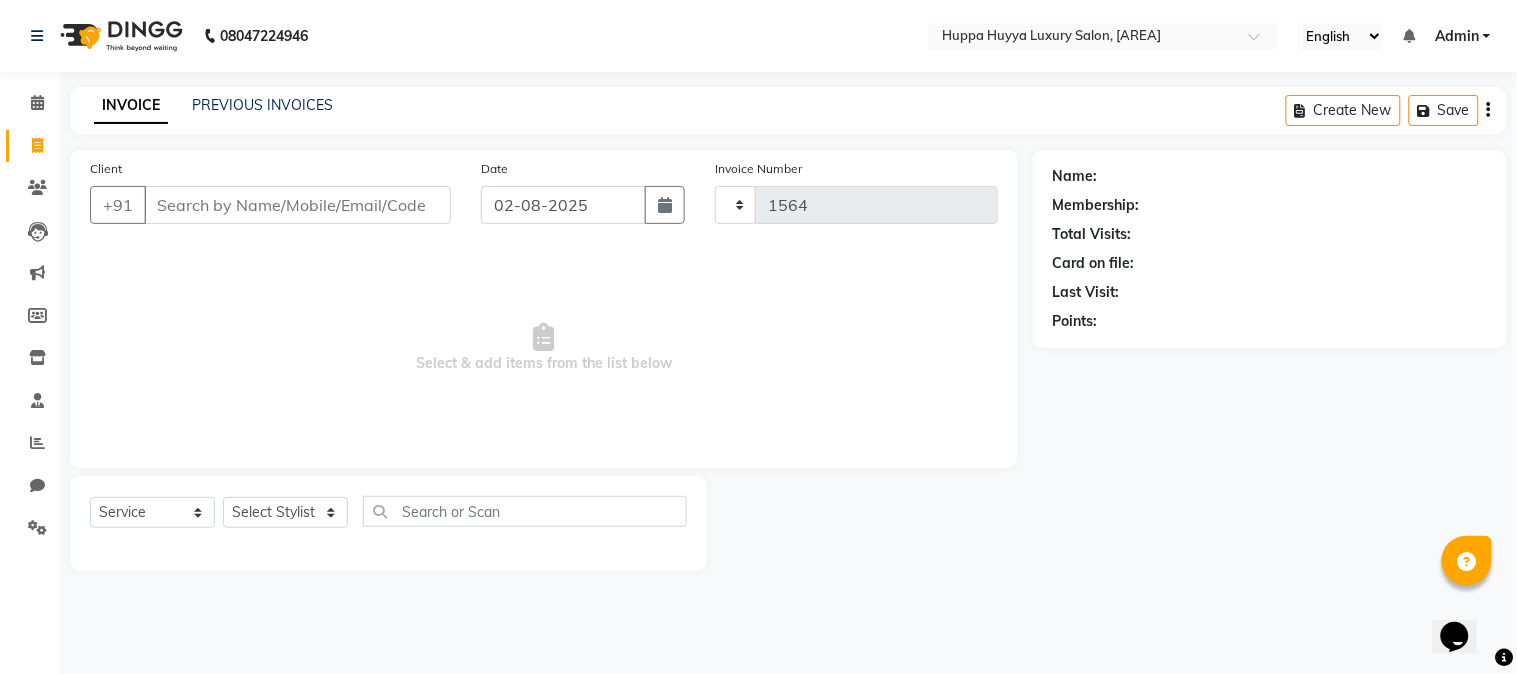 select on "7752" 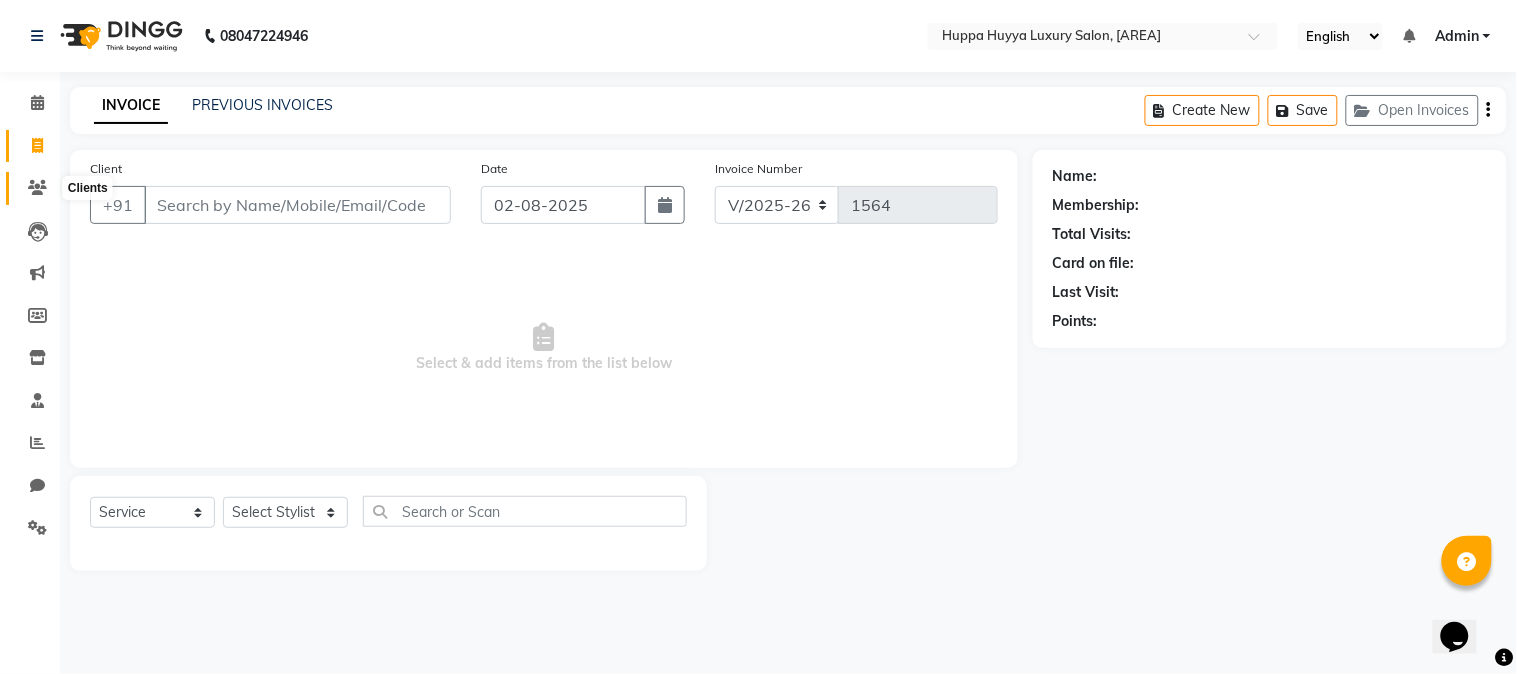 click 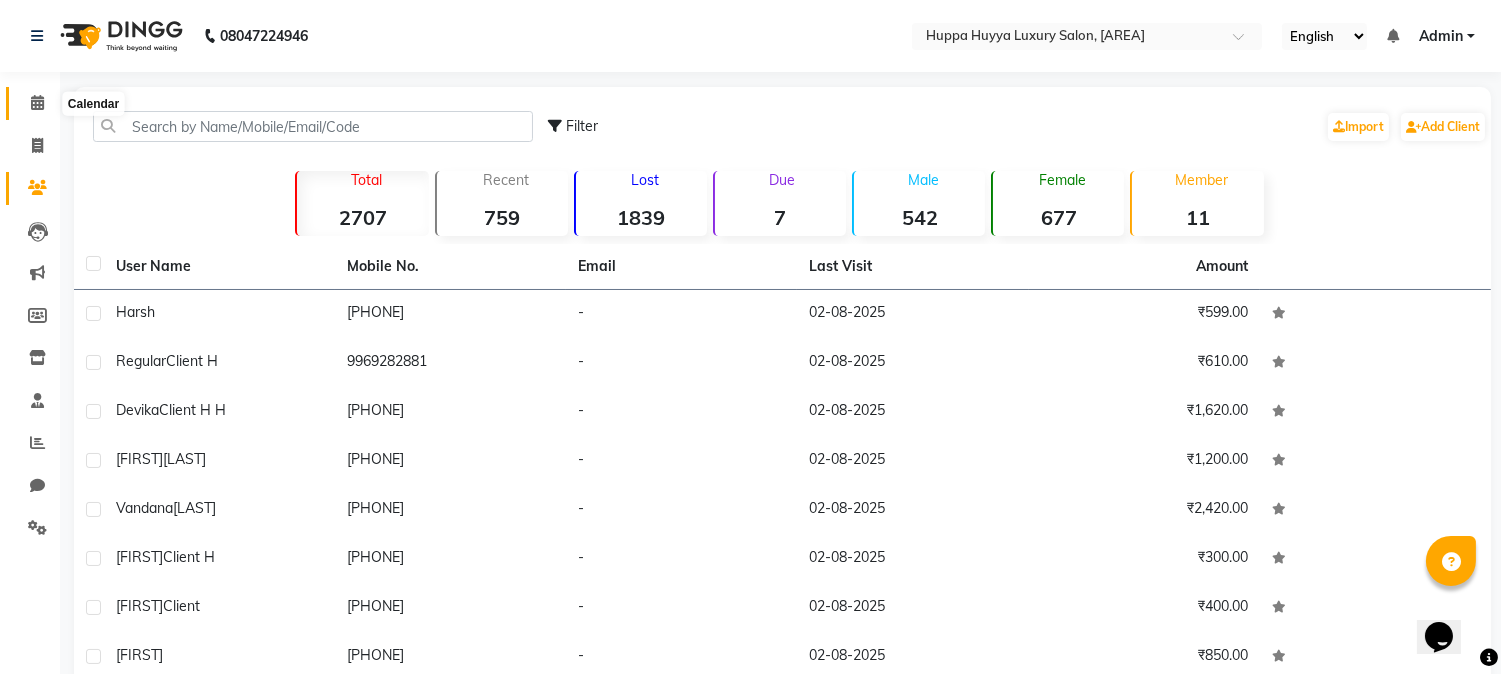 click 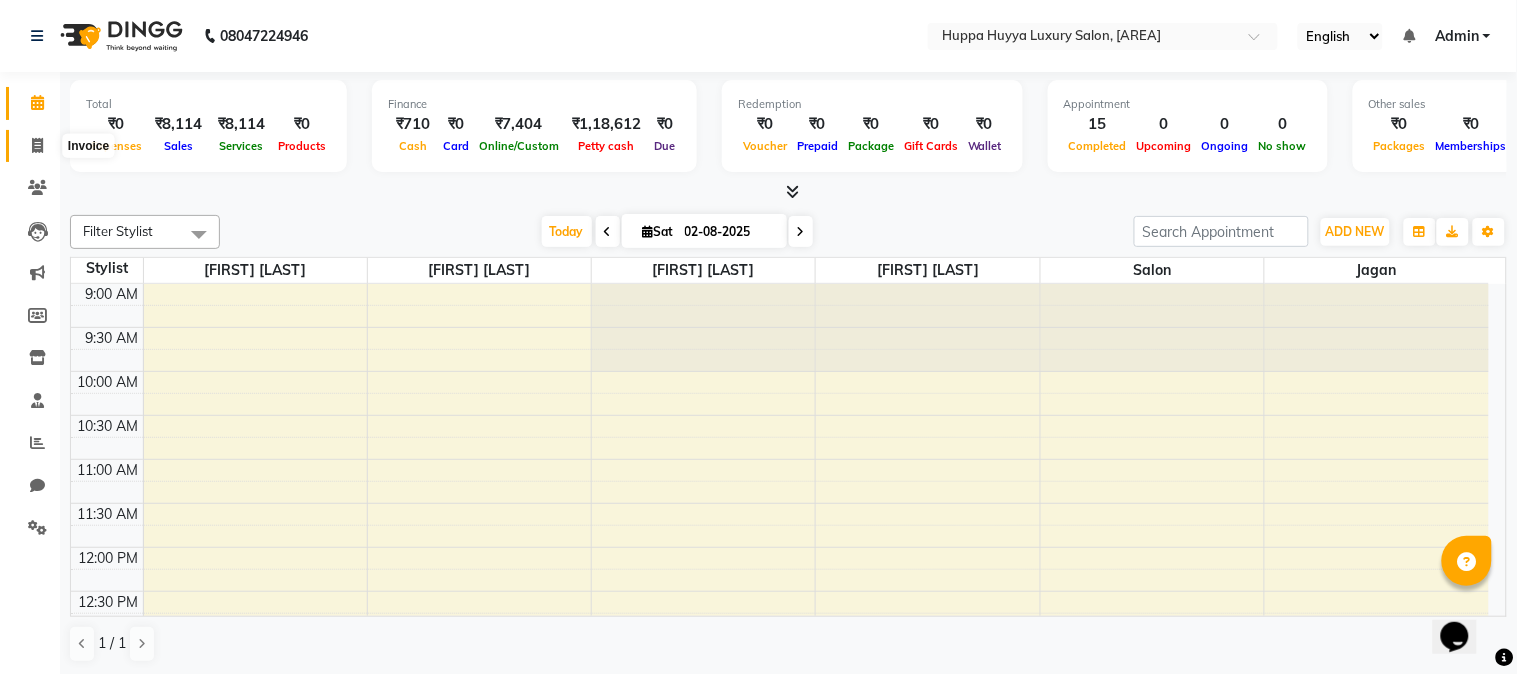 click 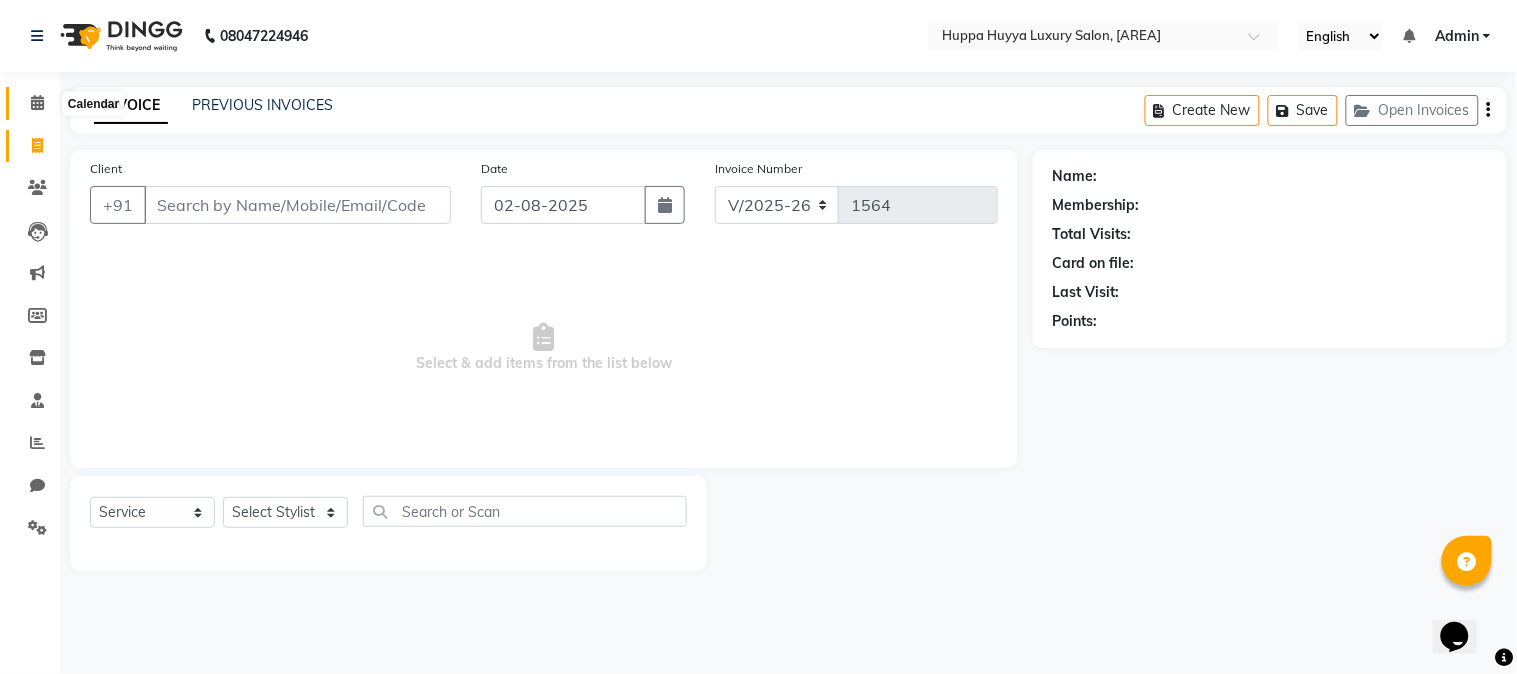 click 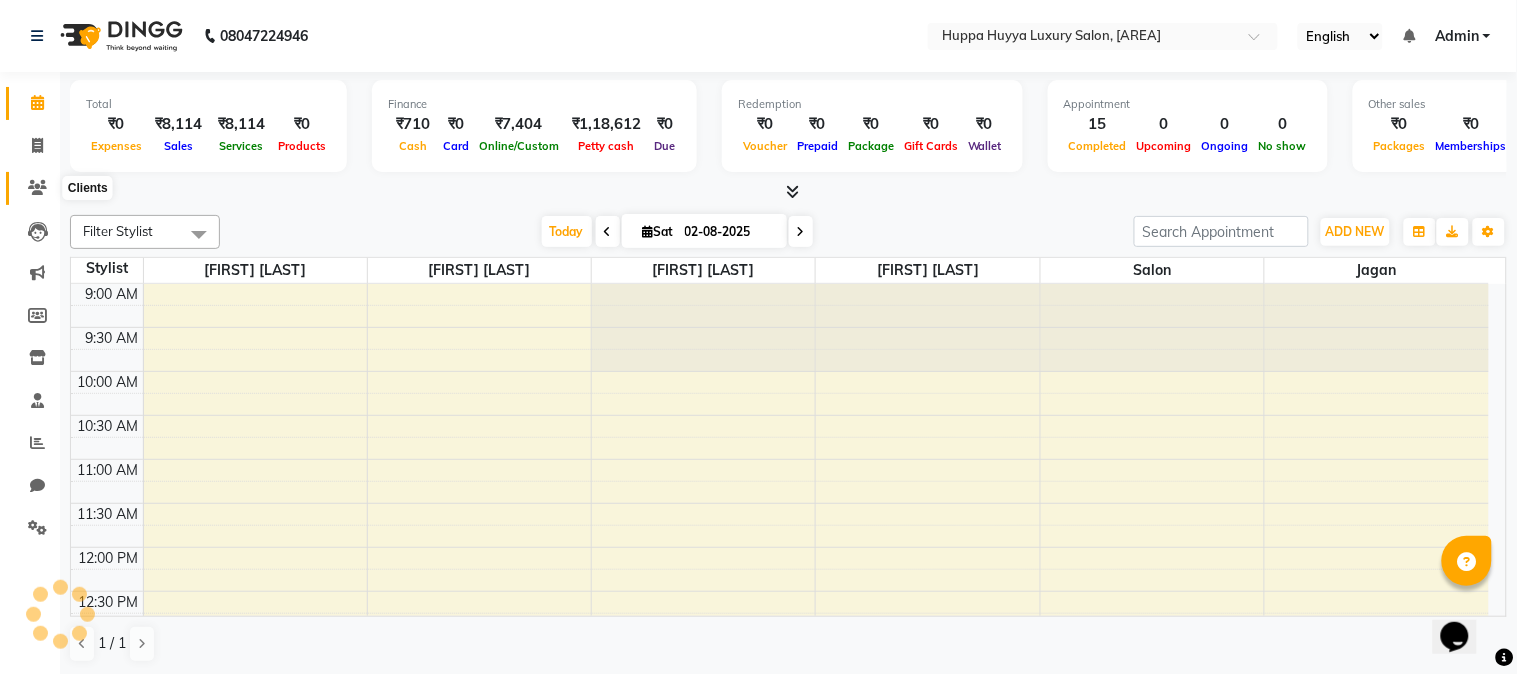 scroll, scrollTop: 0, scrollLeft: 0, axis: both 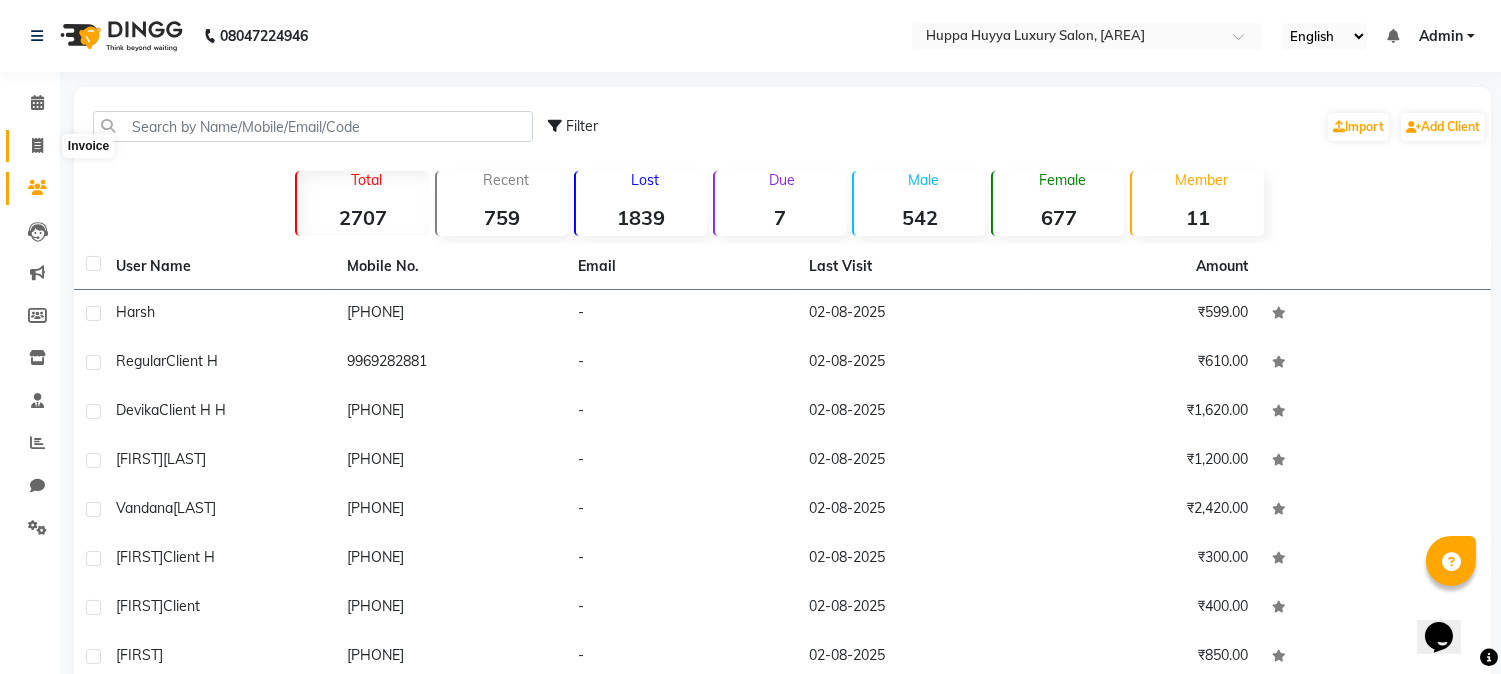 click 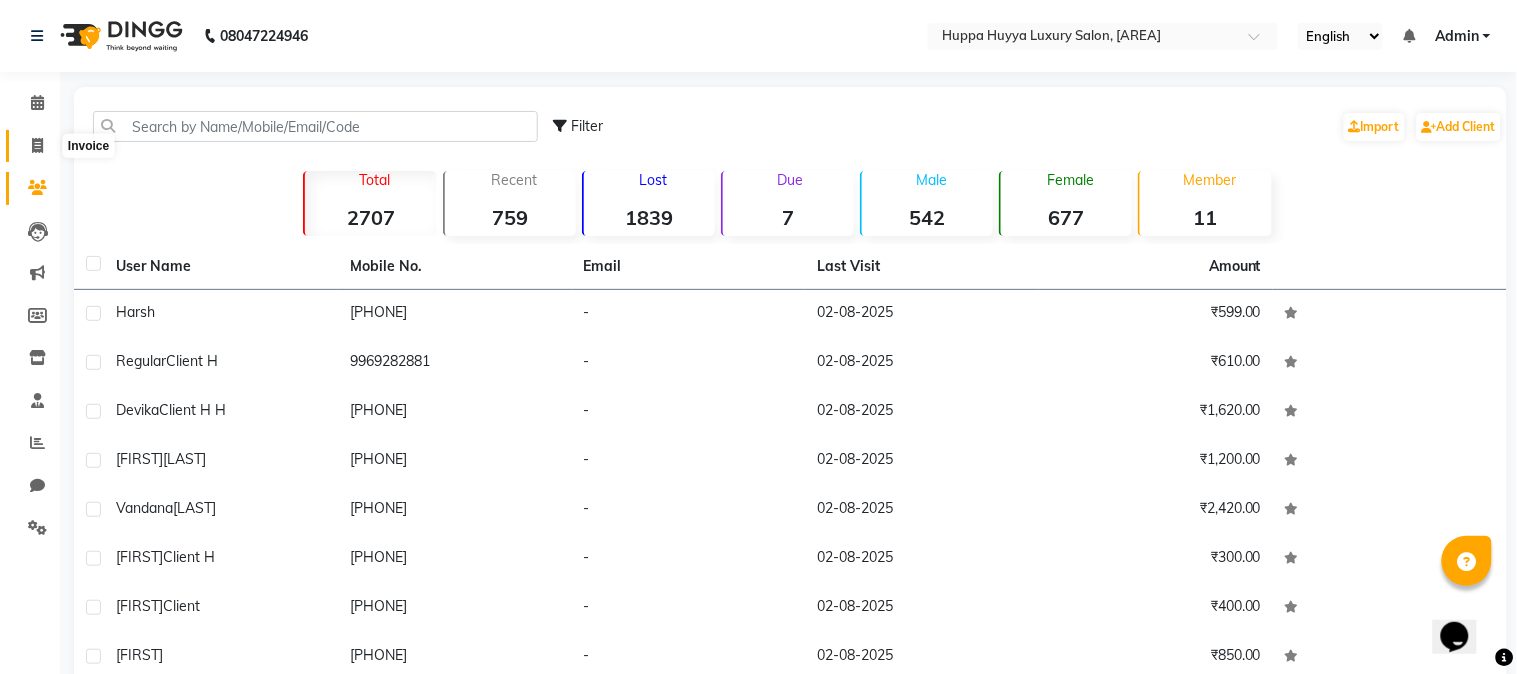 select on "7752" 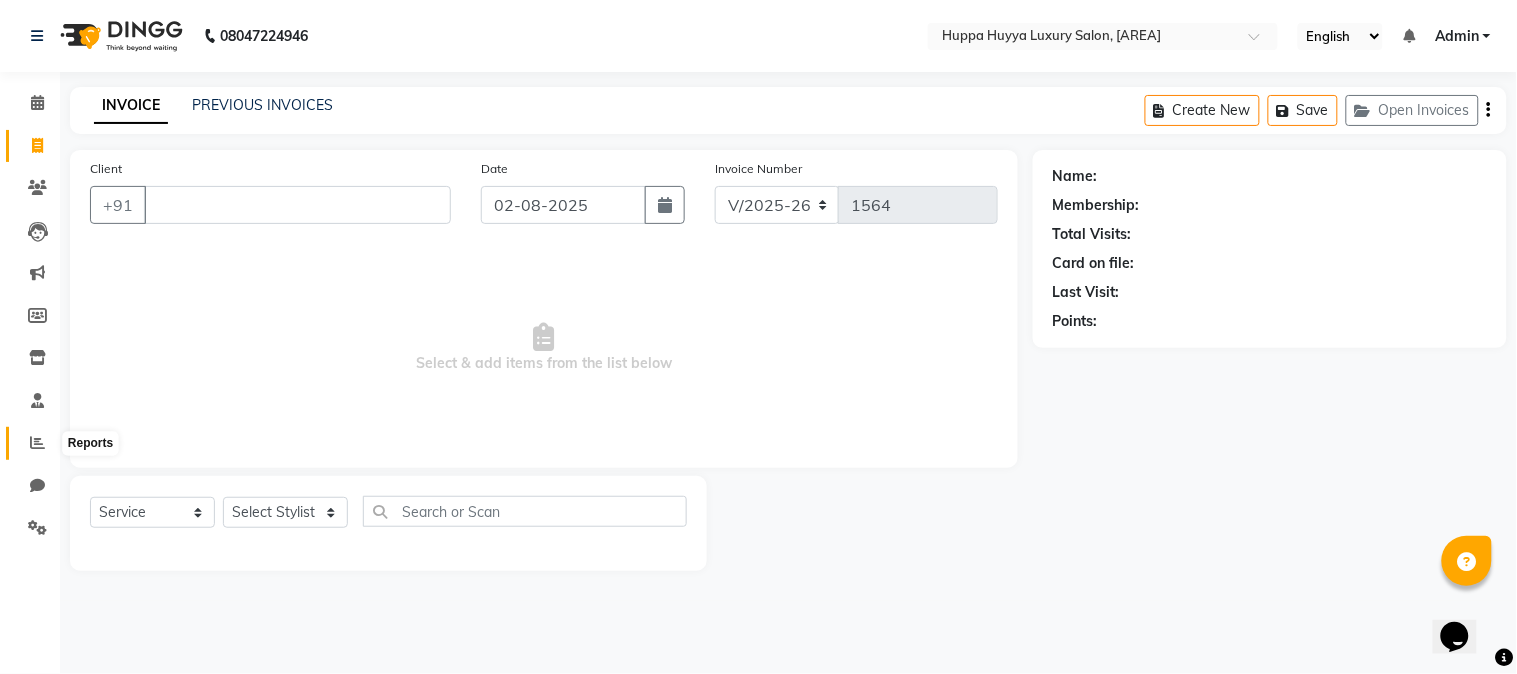 type 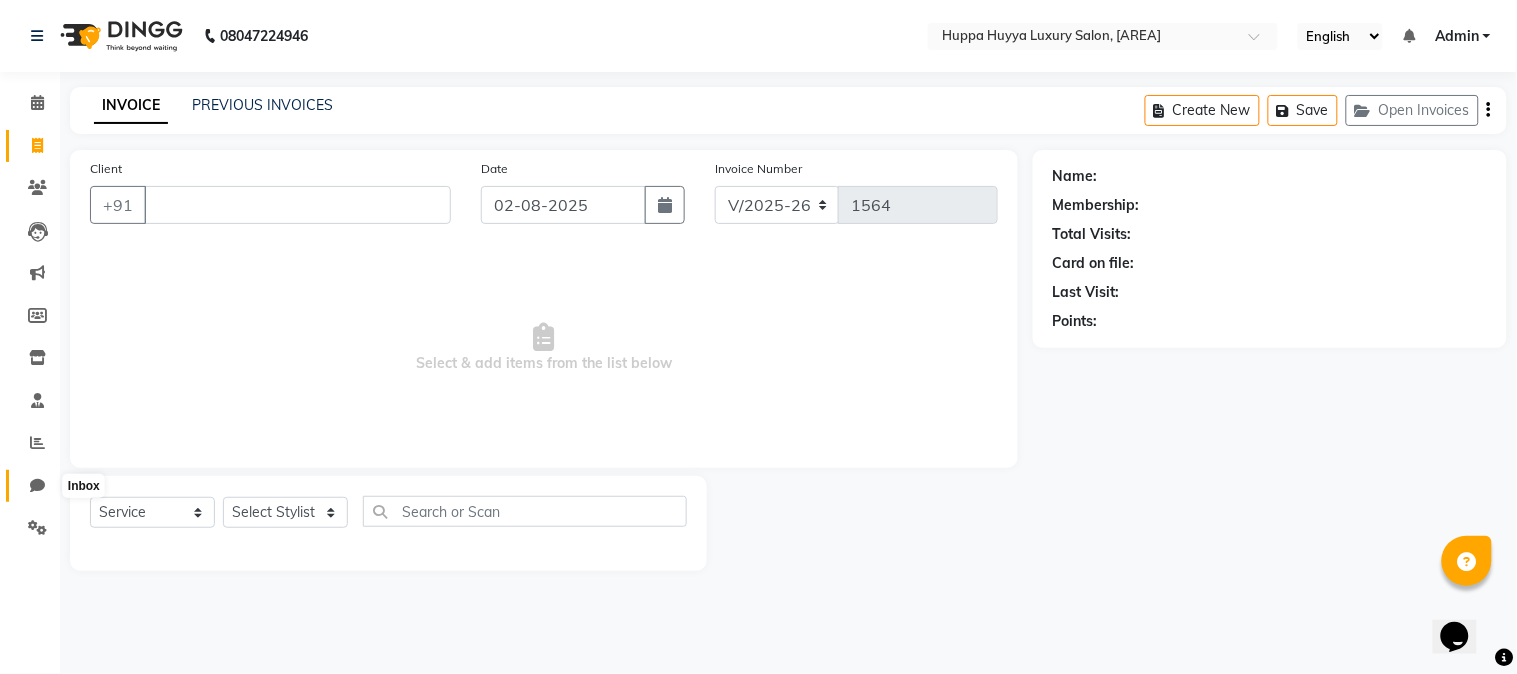 click 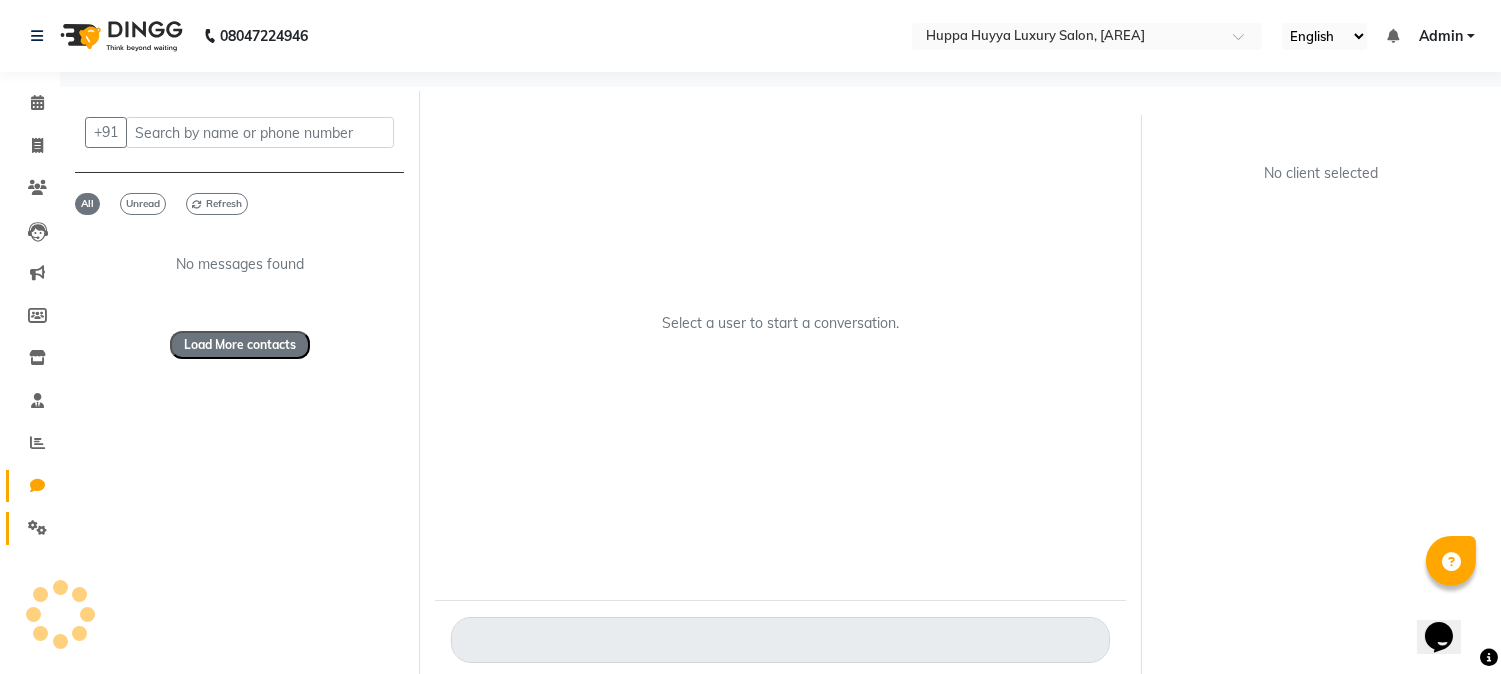 click on "Settings" 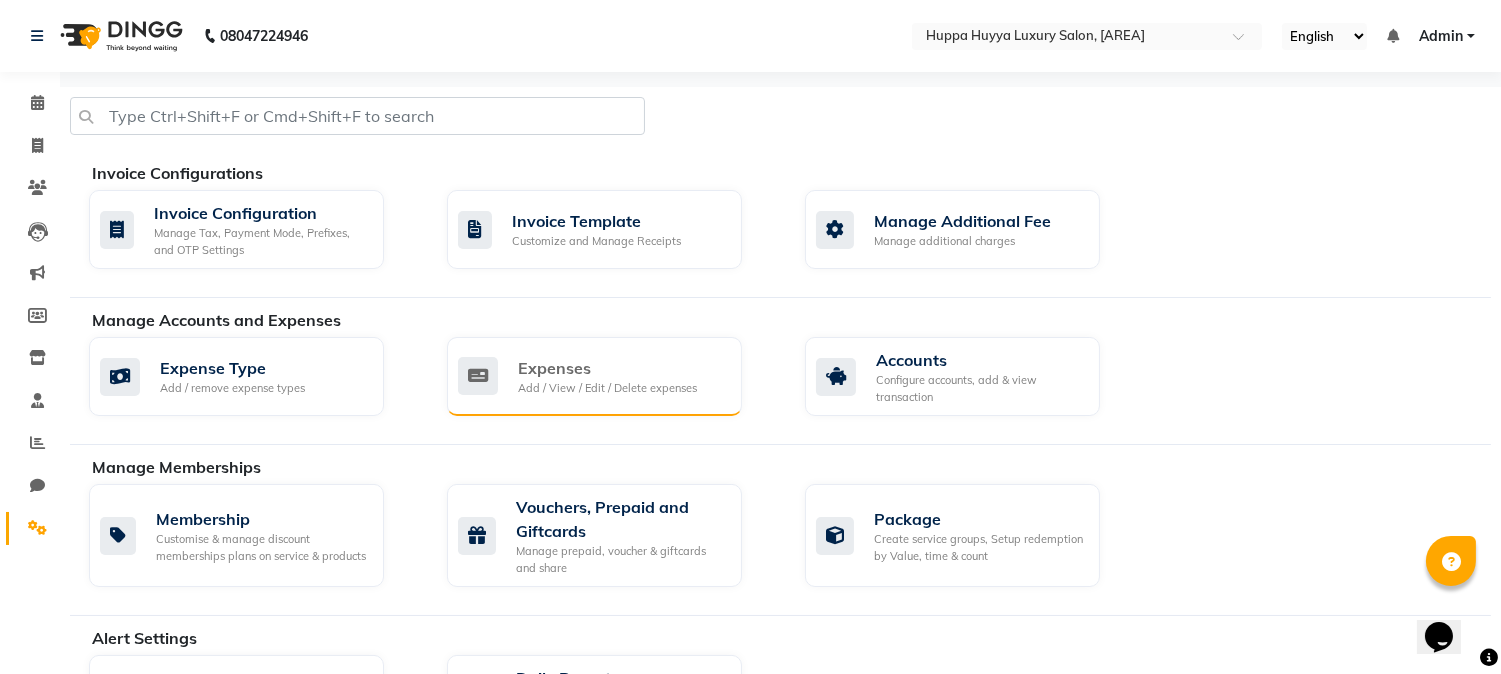 click on "Expenses Add / View / Edit / Delete expenses" 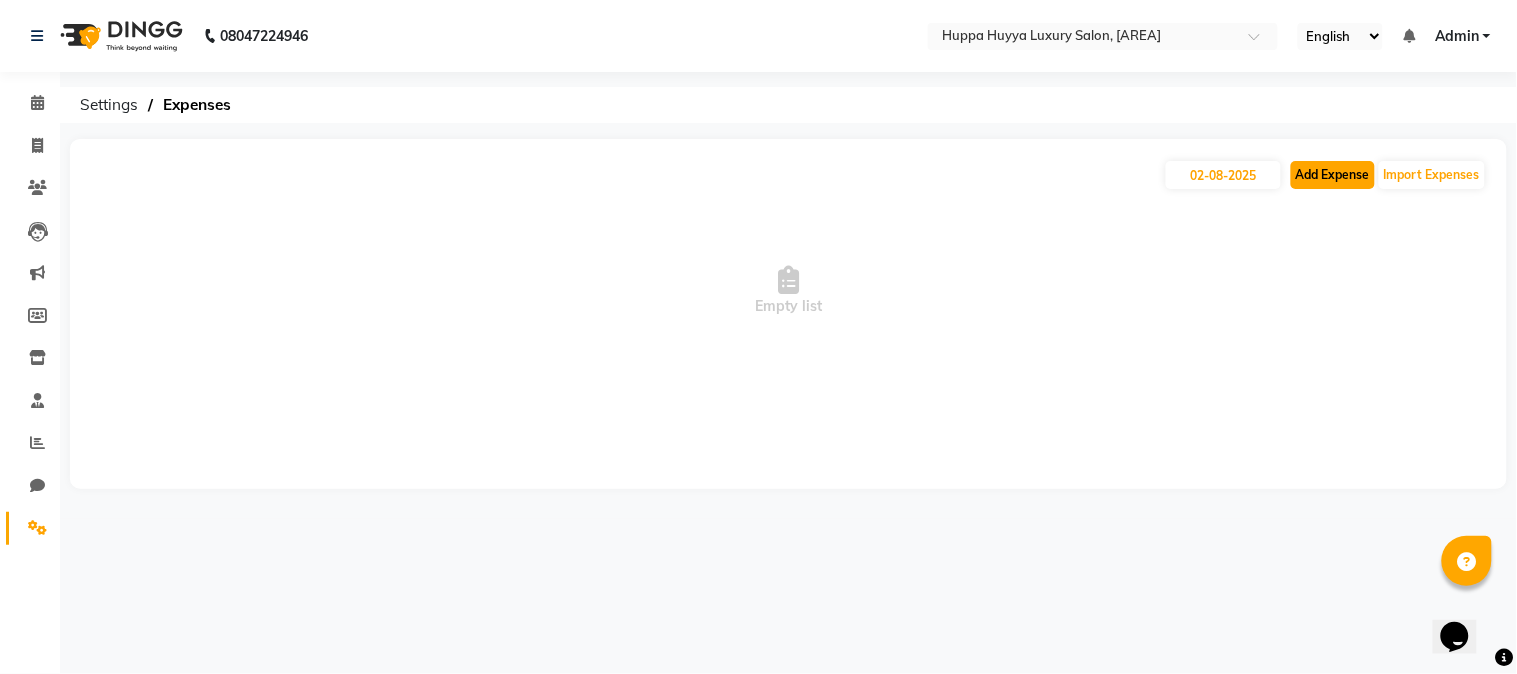click on "Add Expense" 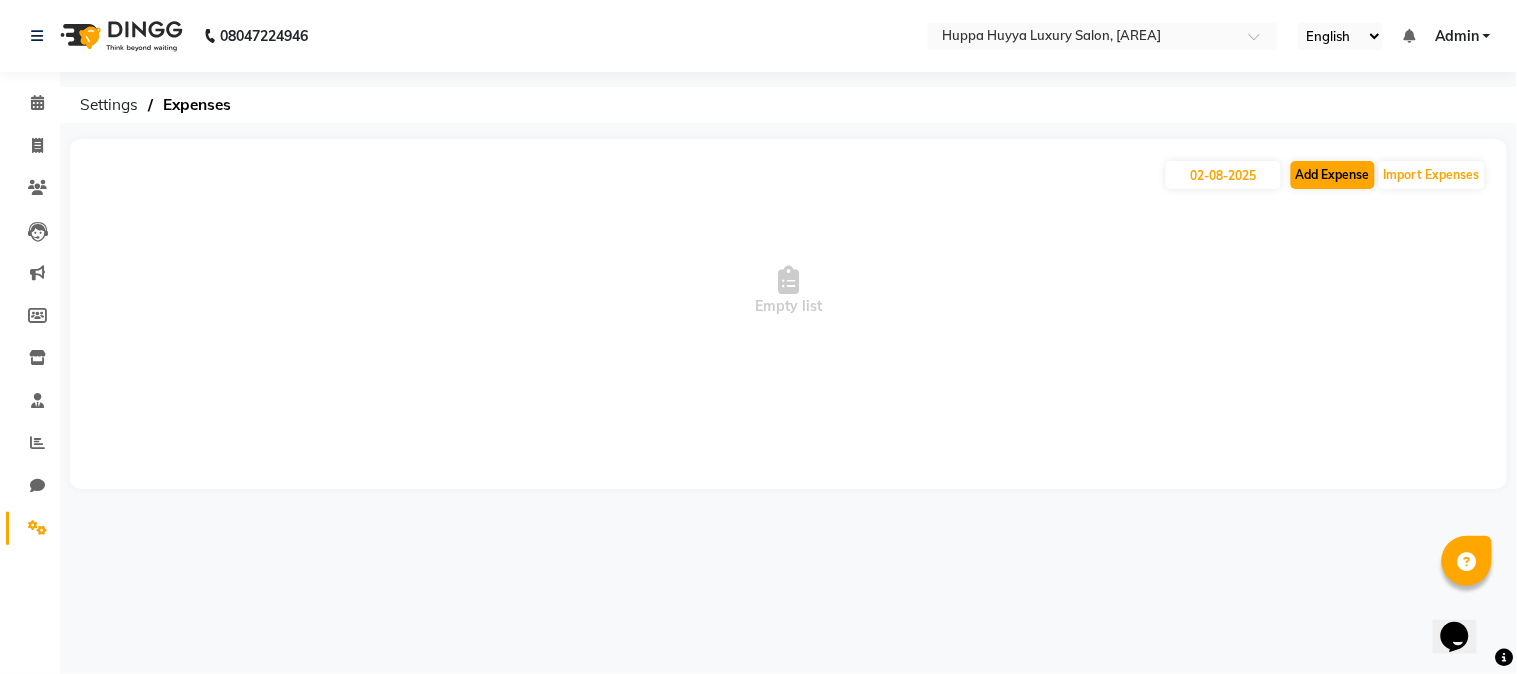 select on "1" 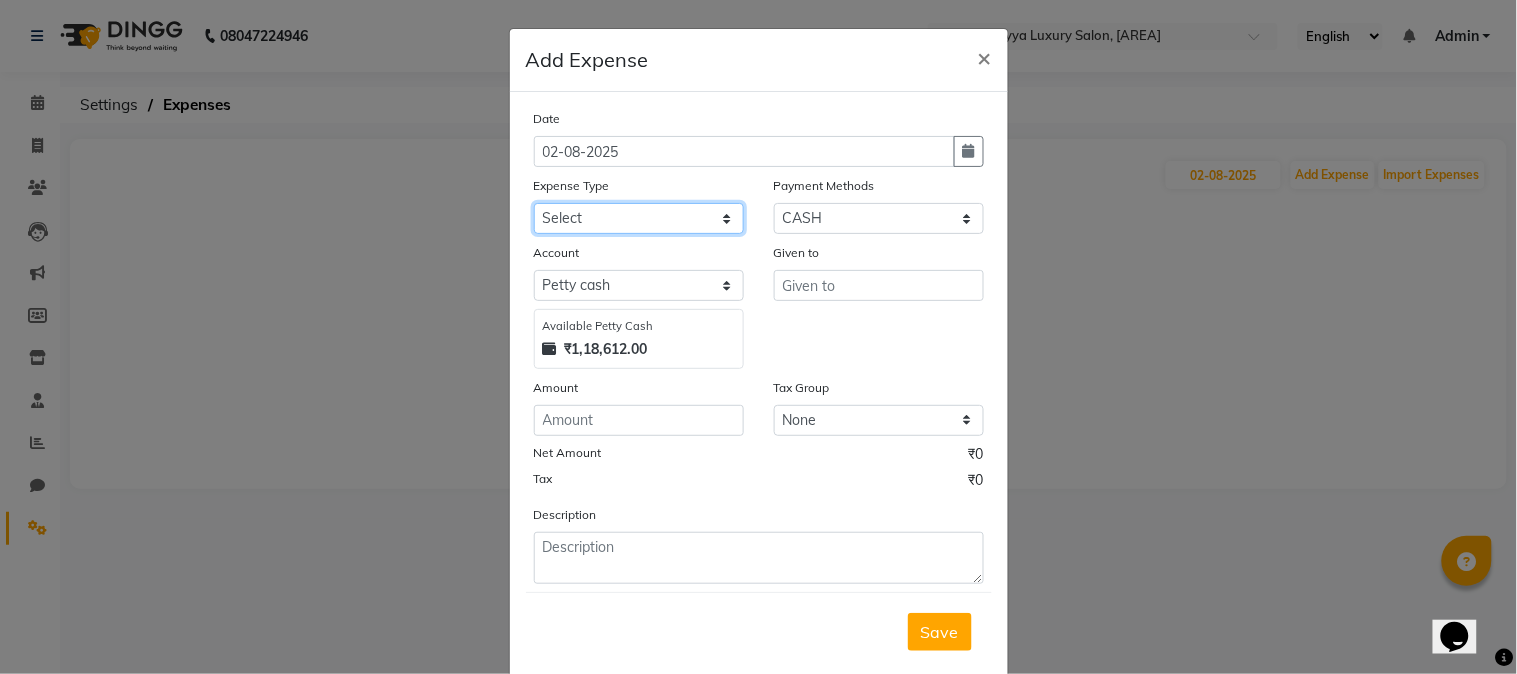 click on "Select Advance money Advance Salary AOUTO BILL besleri water Client Snacks Clinical charges Equipment Maintenance Marketing Membership sale Membership sale Other Pantry Product Rent Salary Staff Snacks Tax tip- Utilities" 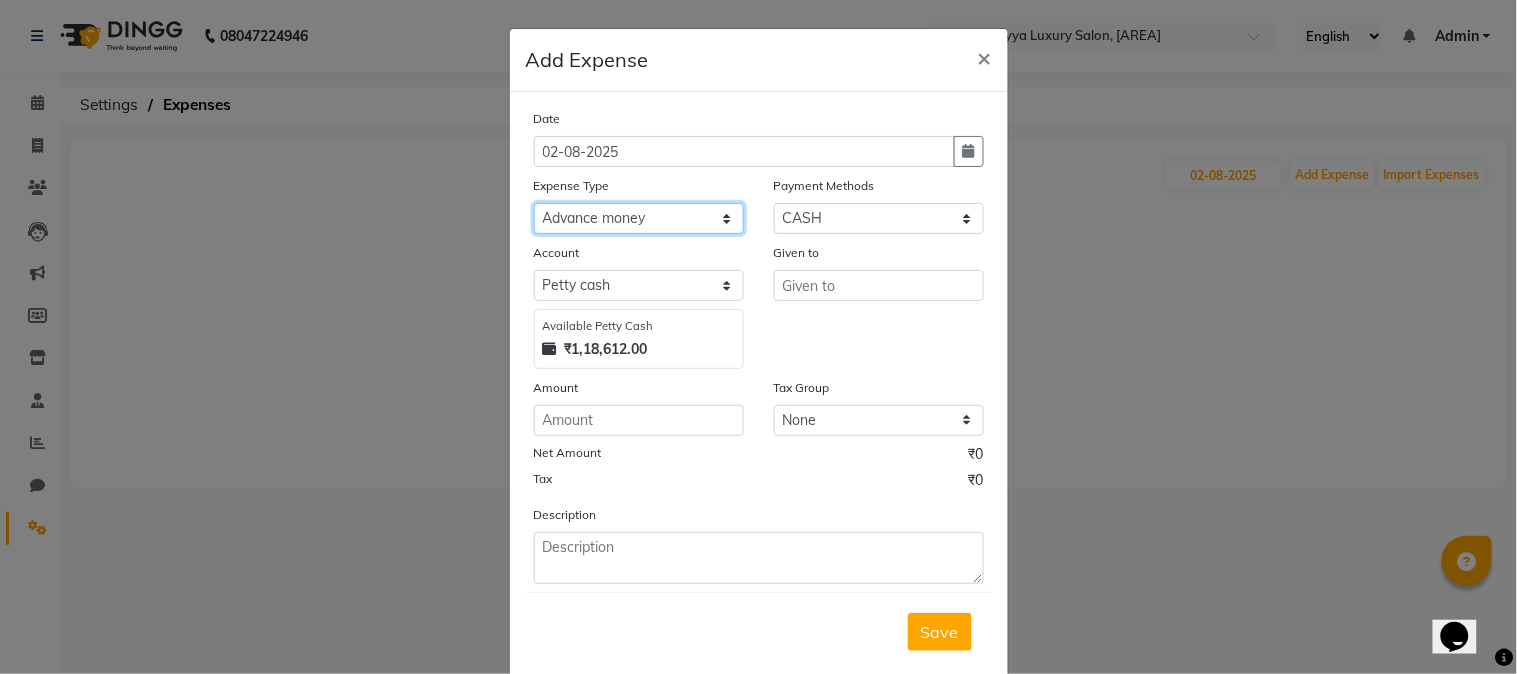 click on "Select Advance money Advance Salary AOUTO BILL besleri water Client Snacks Clinical charges Equipment Maintenance Marketing Membership sale Membership sale Other Pantry Product Rent Salary Staff Snacks Tax tip- Utilities" 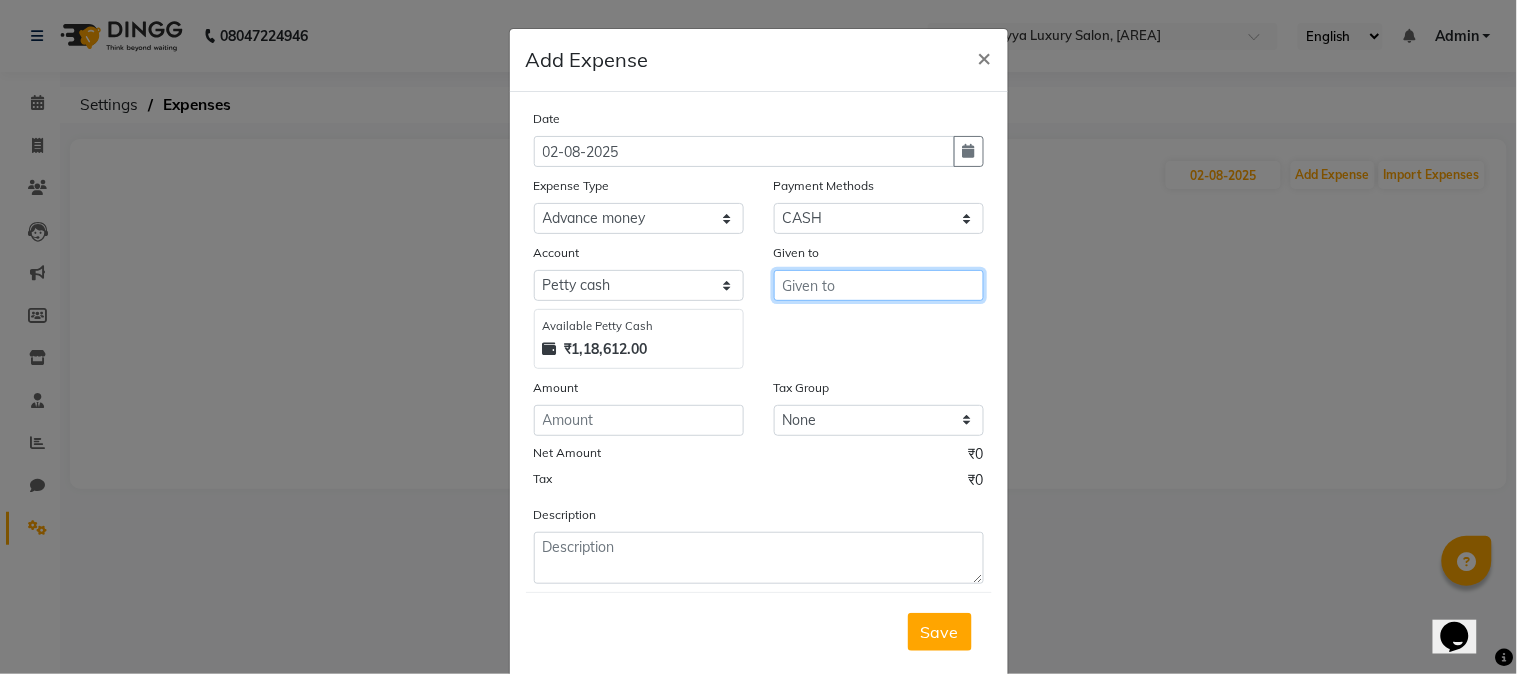 click at bounding box center [879, 285] 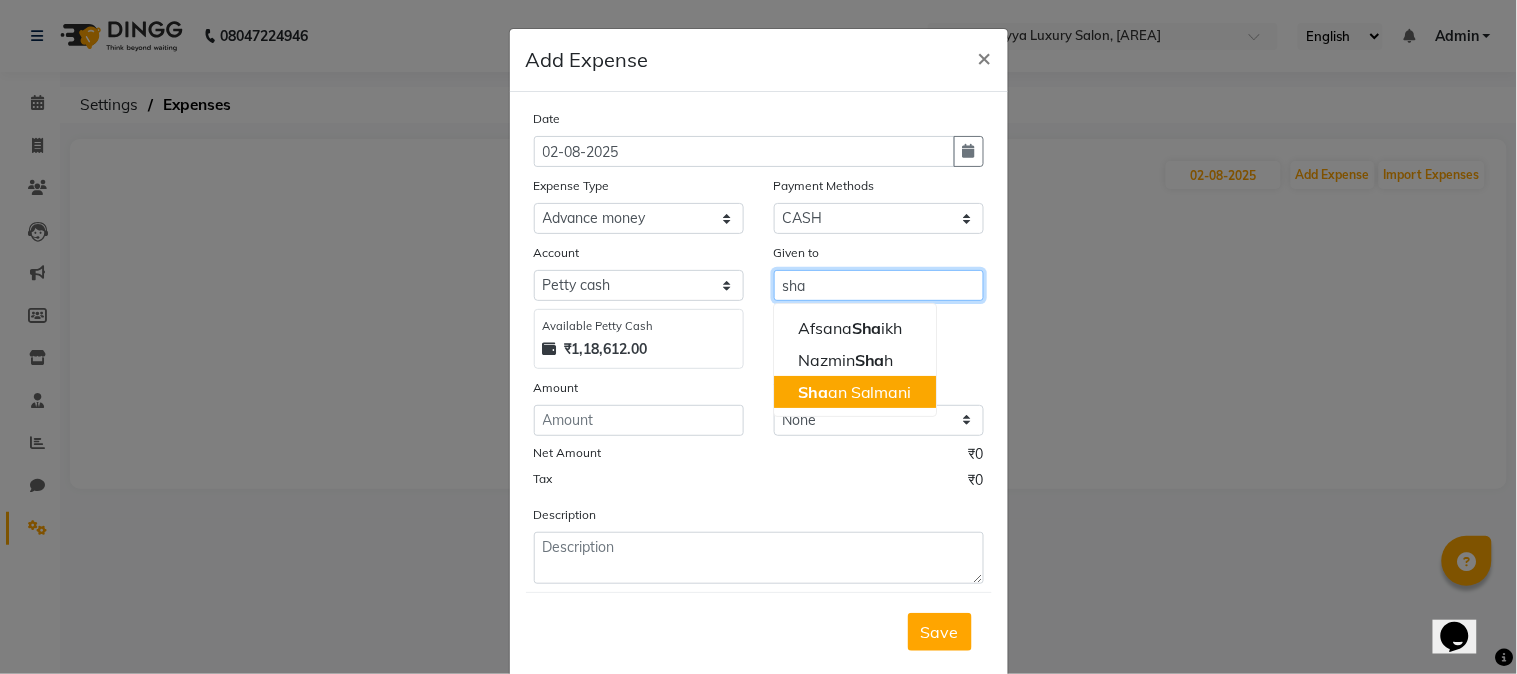 click on "[FIRST] [LAST]" at bounding box center (855, 392) 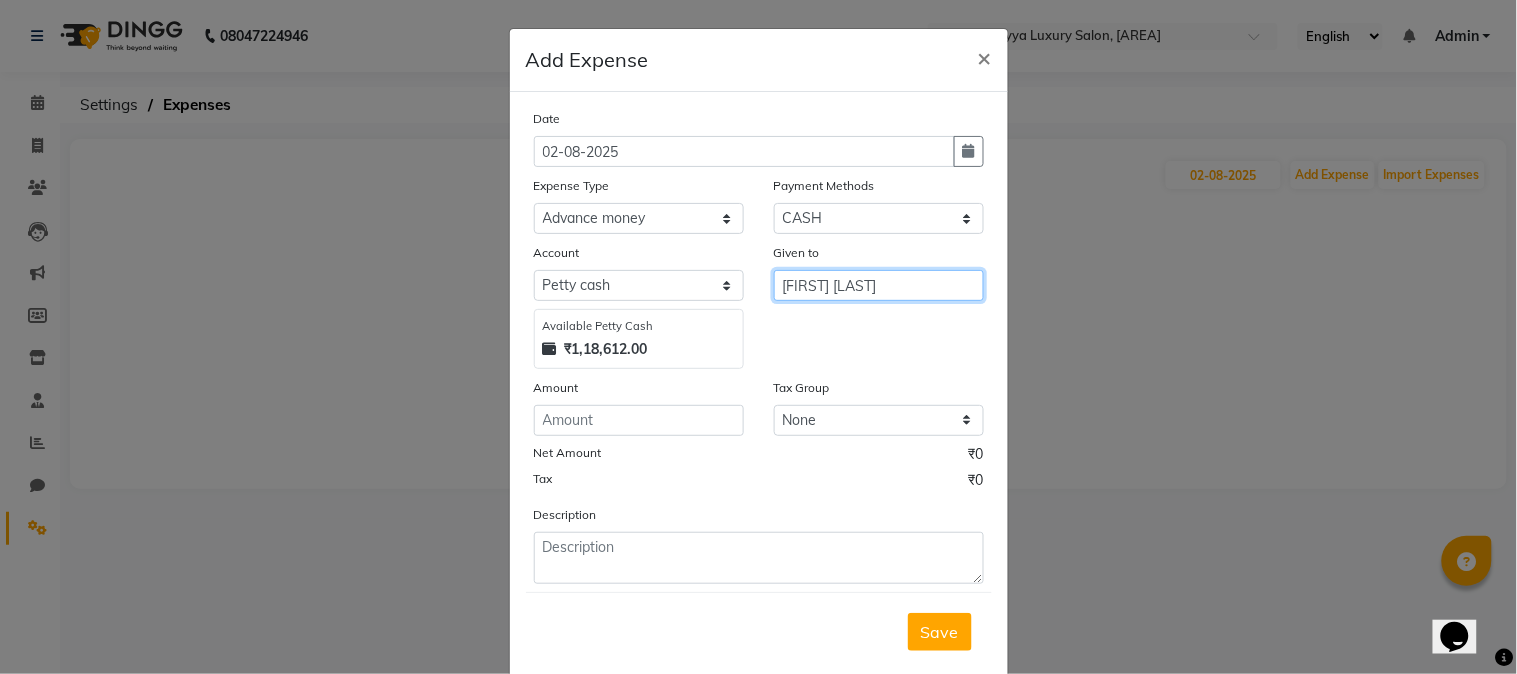 type on "[FIRST] [LAST]" 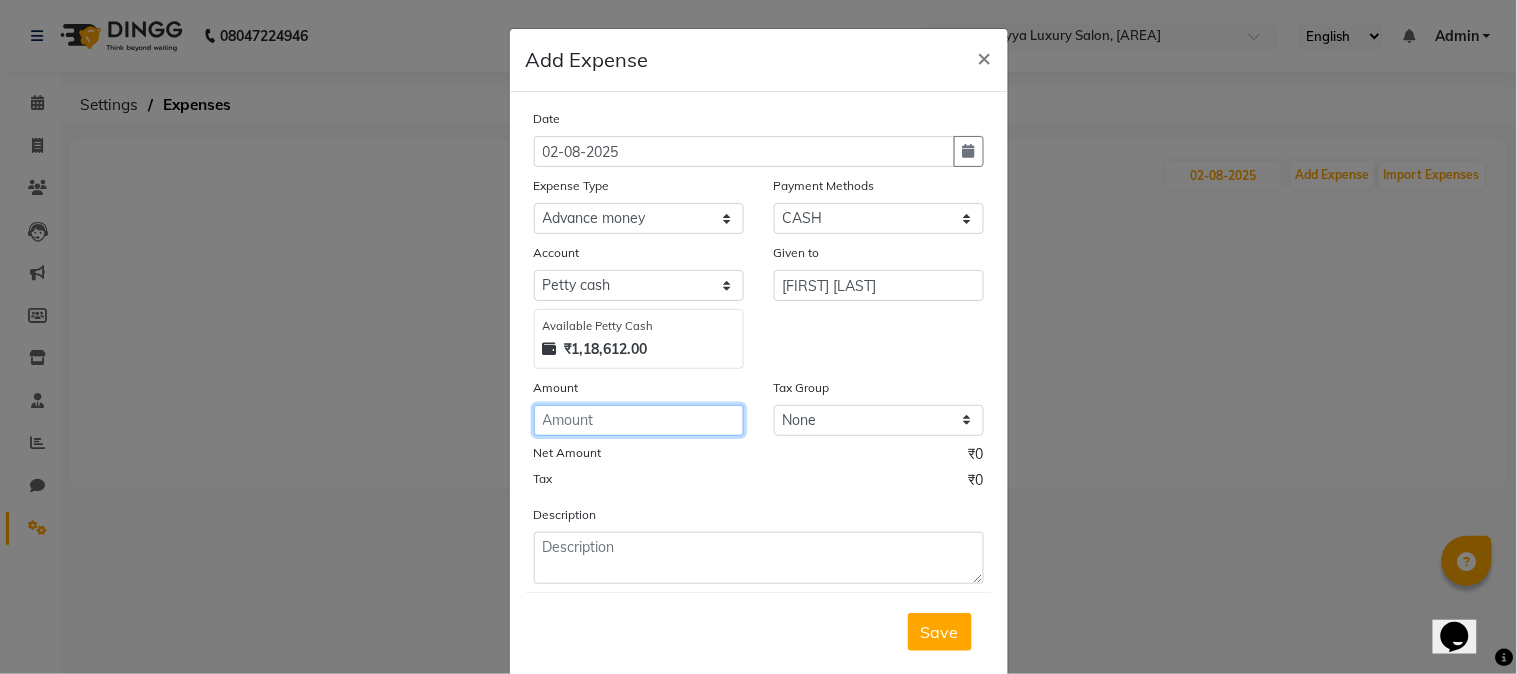 click 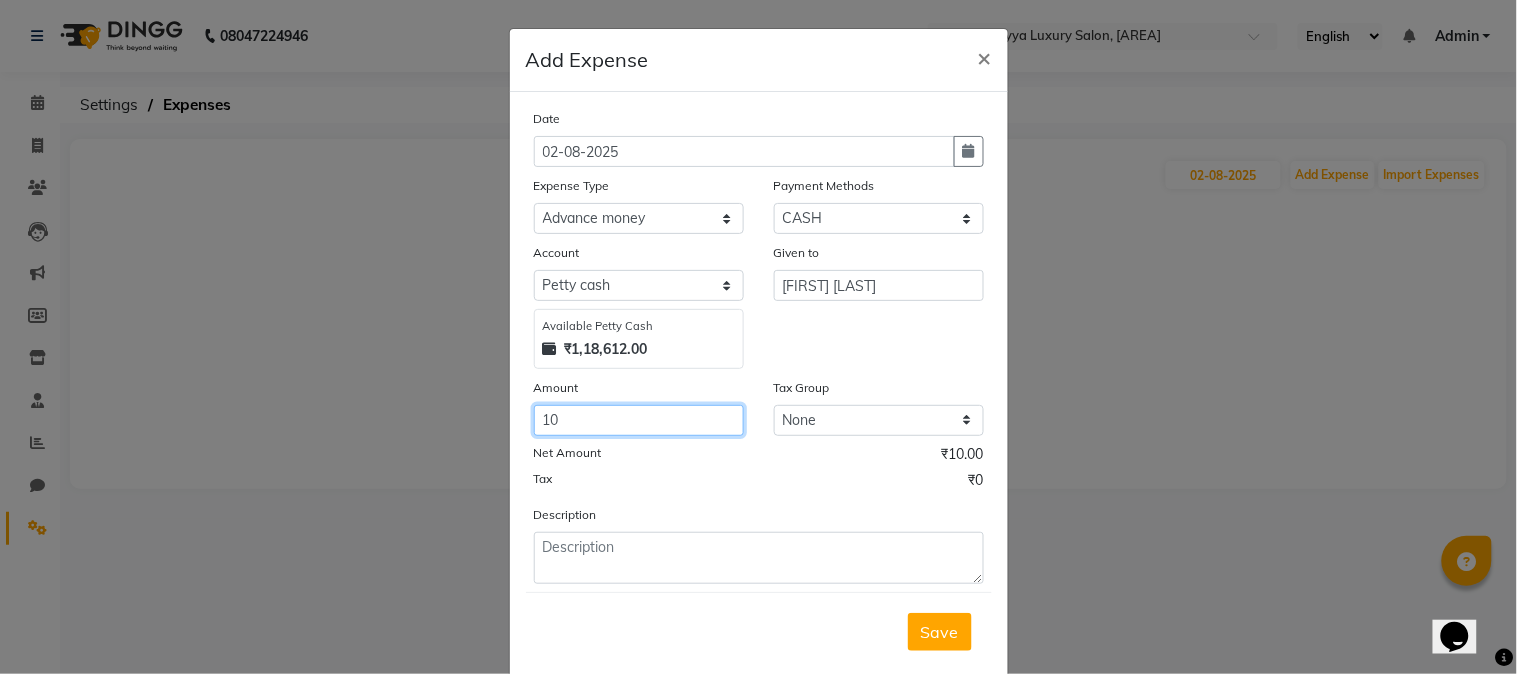 type on "1" 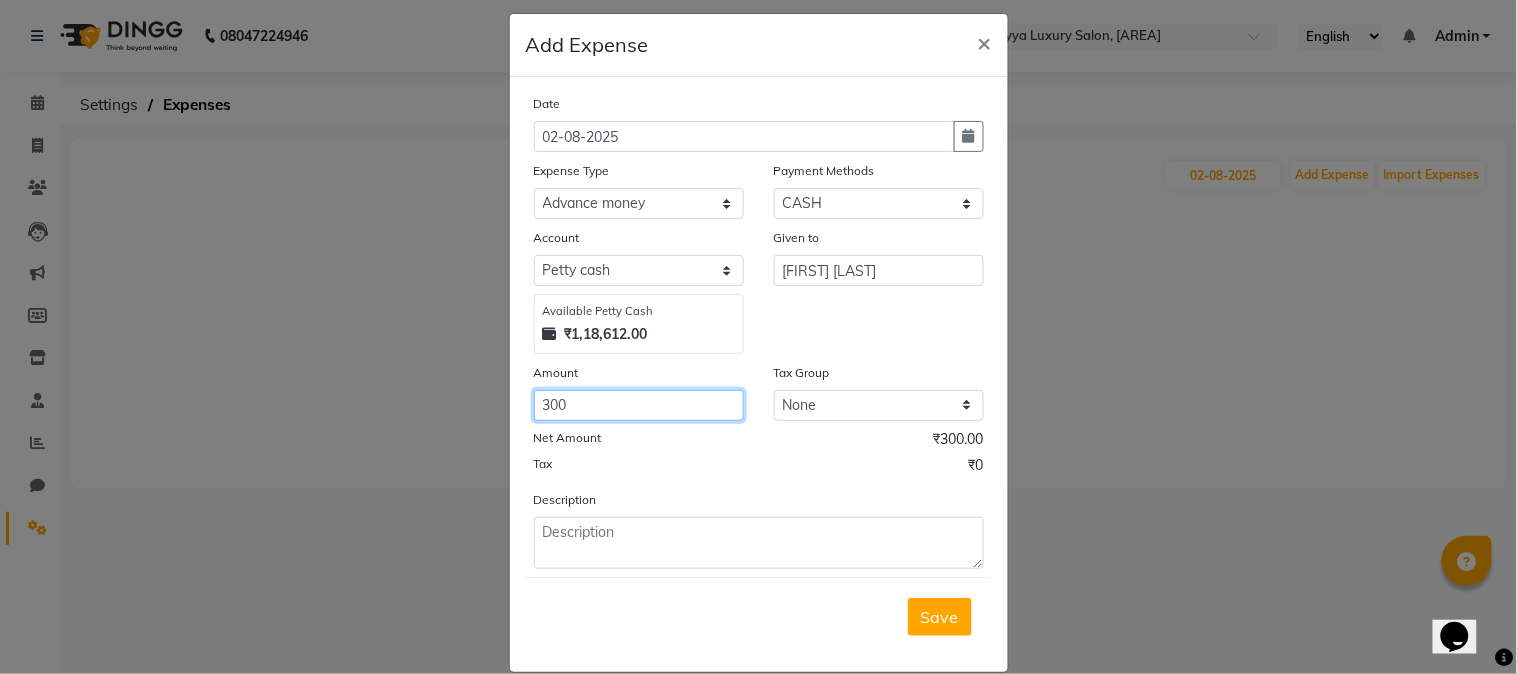 scroll, scrollTop: 43, scrollLeft: 0, axis: vertical 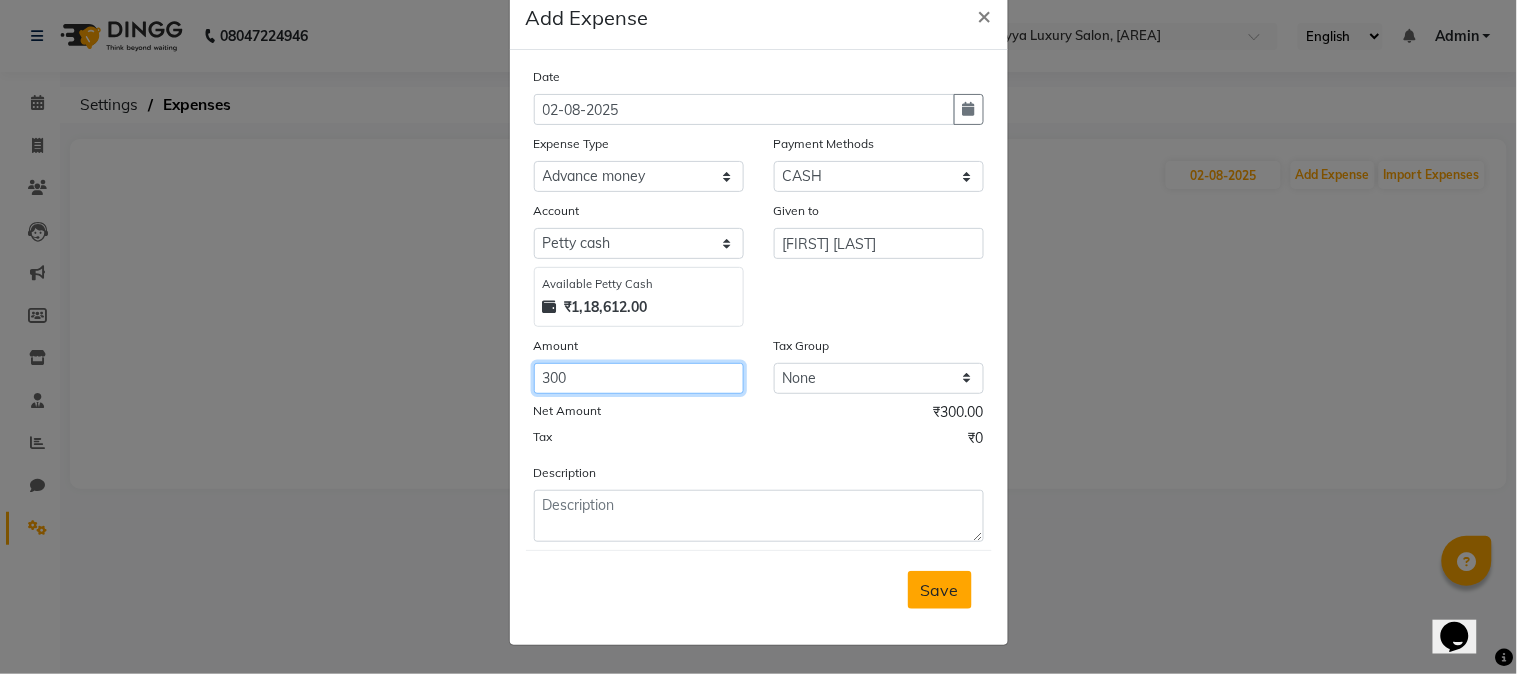 type on "300" 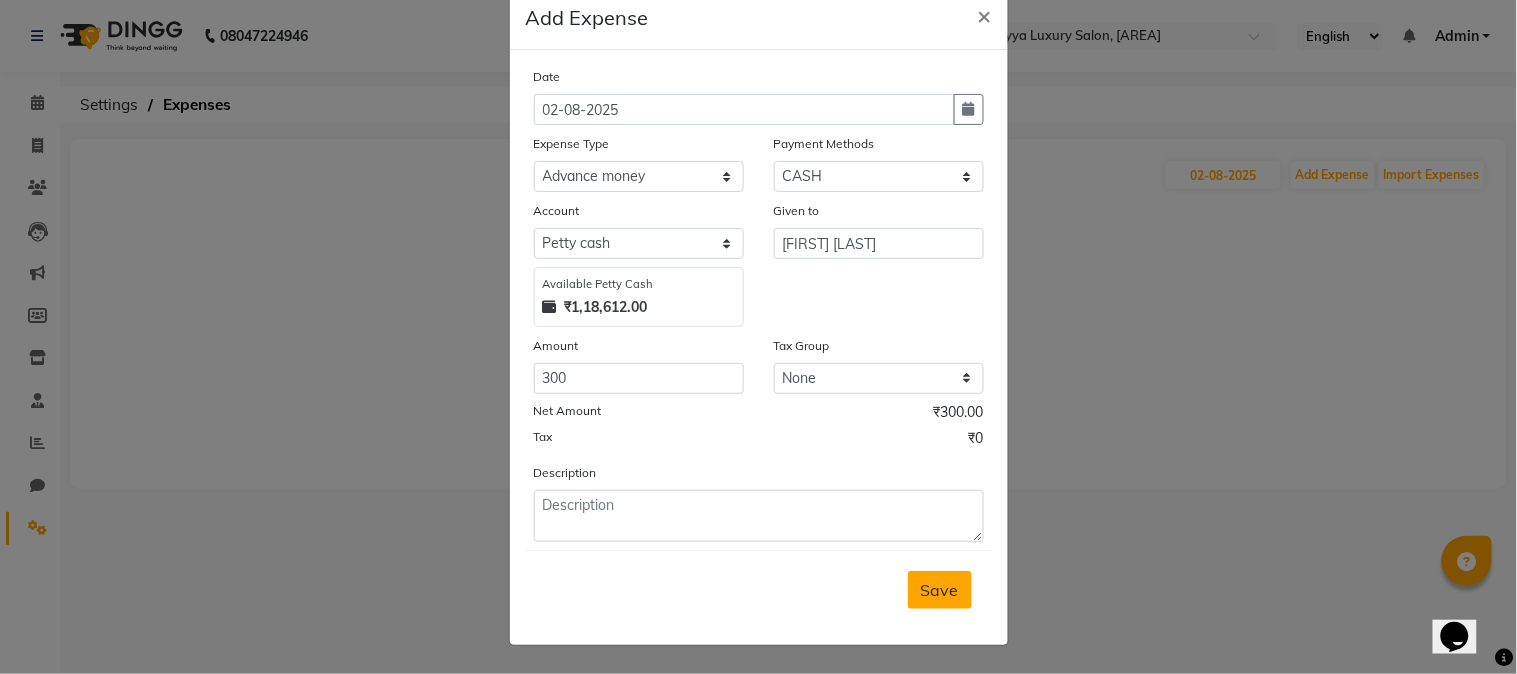 click on "Save" at bounding box center (940, 590) 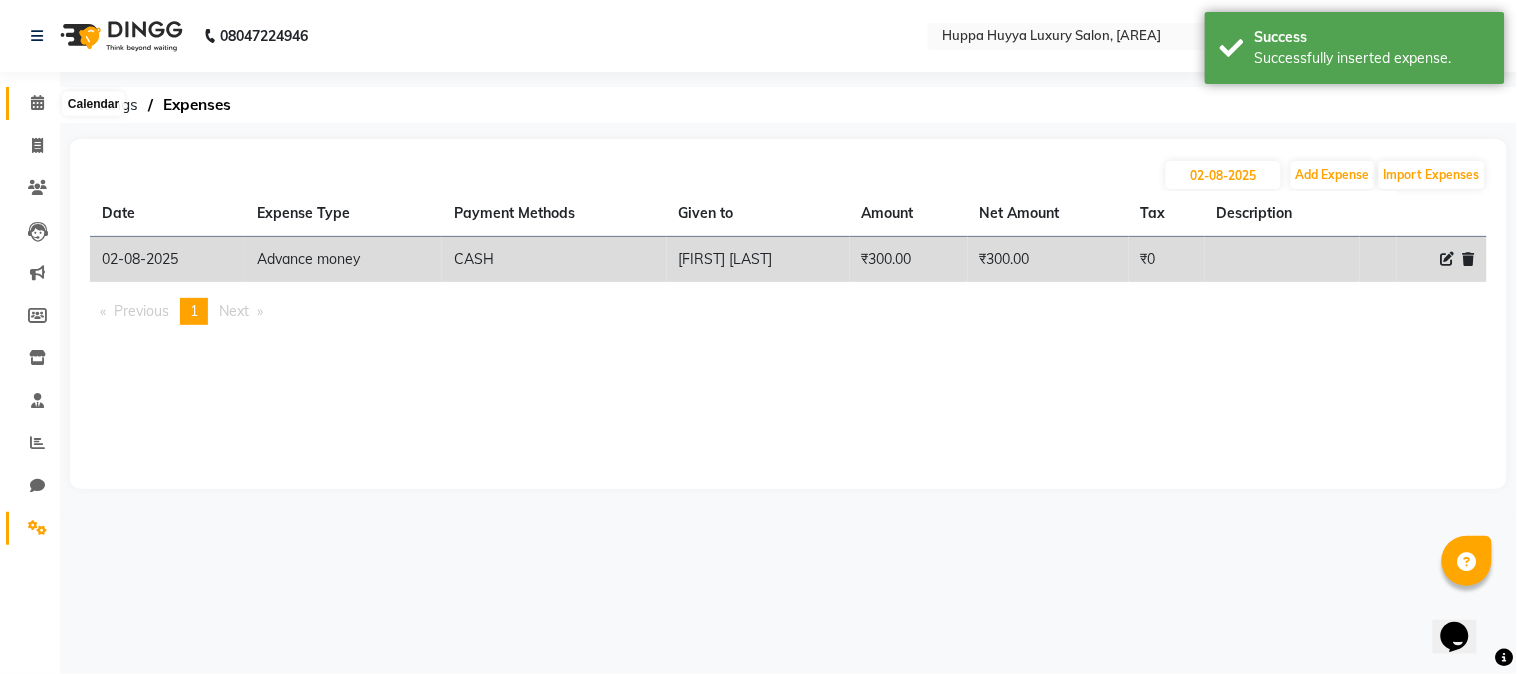 click 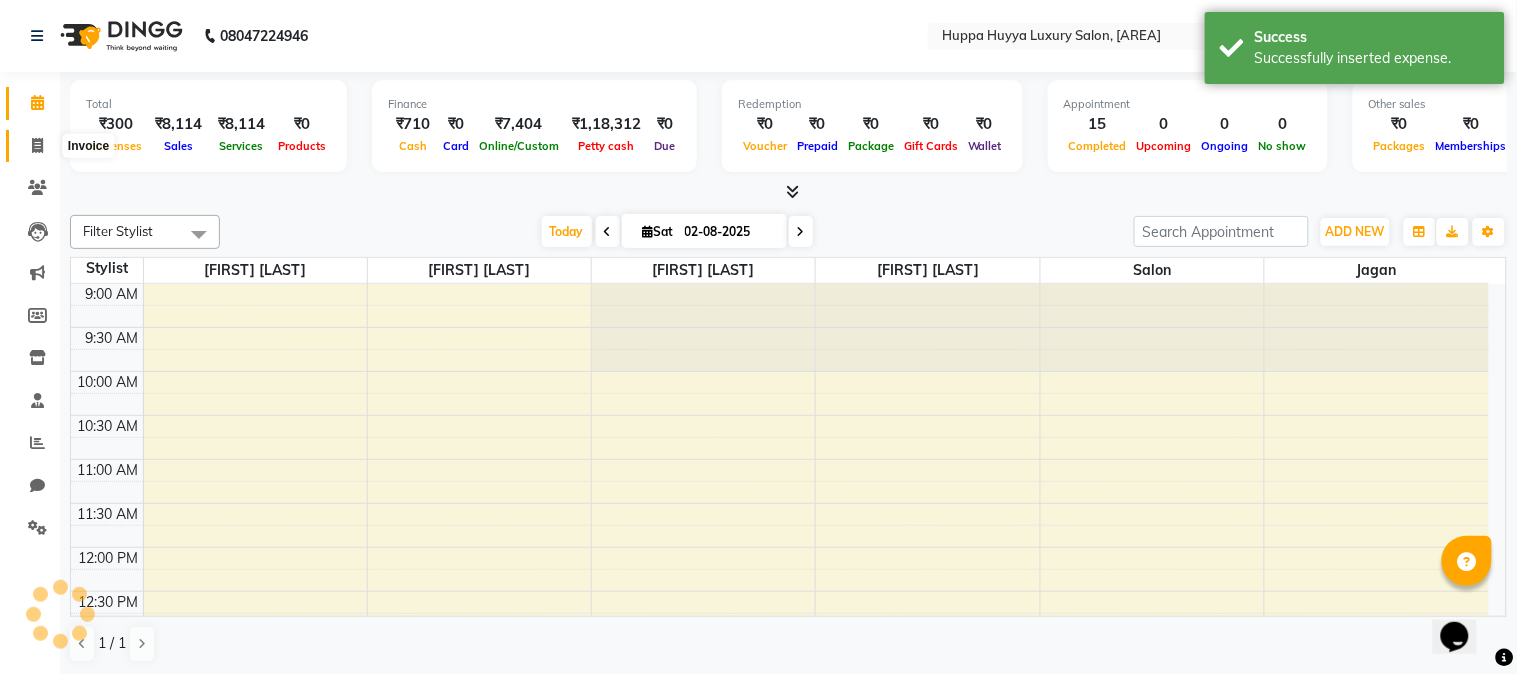 scroll, scrollTop: 0, scrollLeft: 0, axis: both 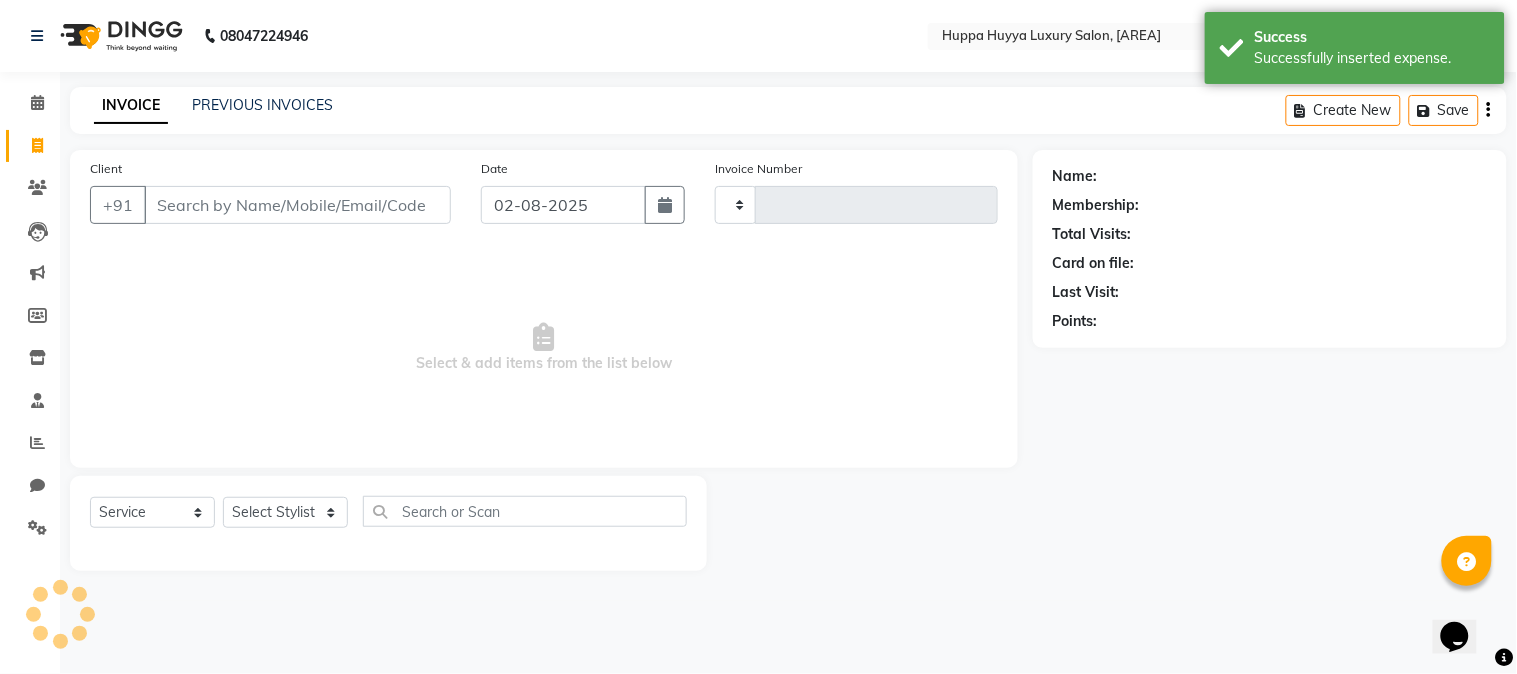 type on "1564" 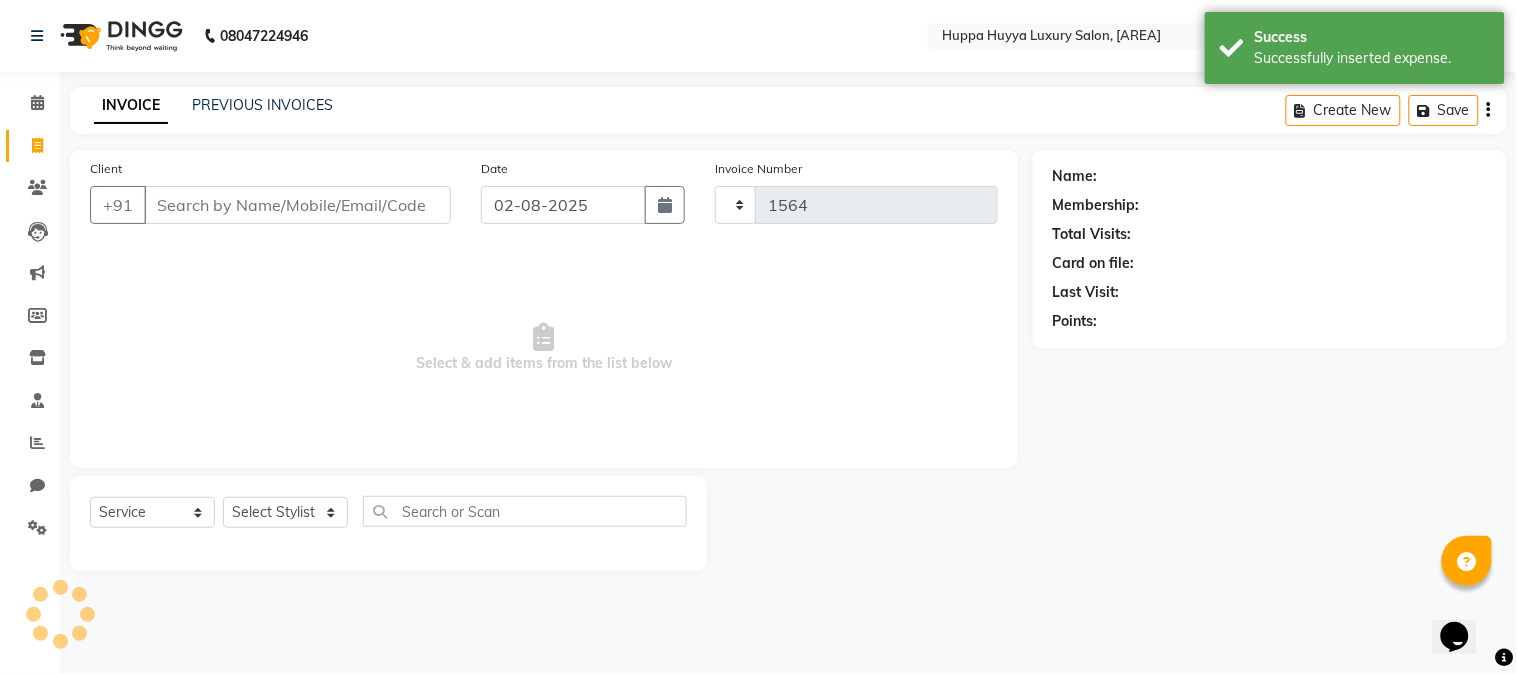 select on "7752" 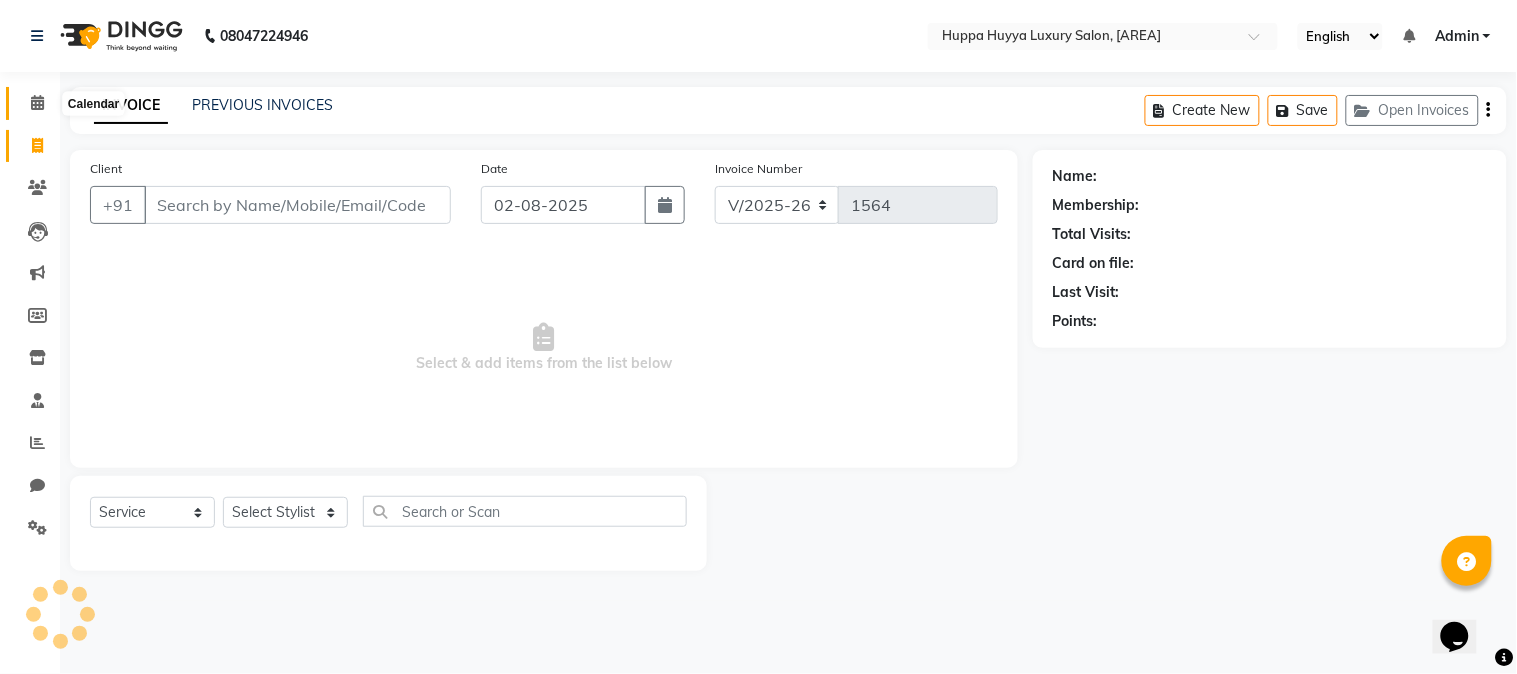 click 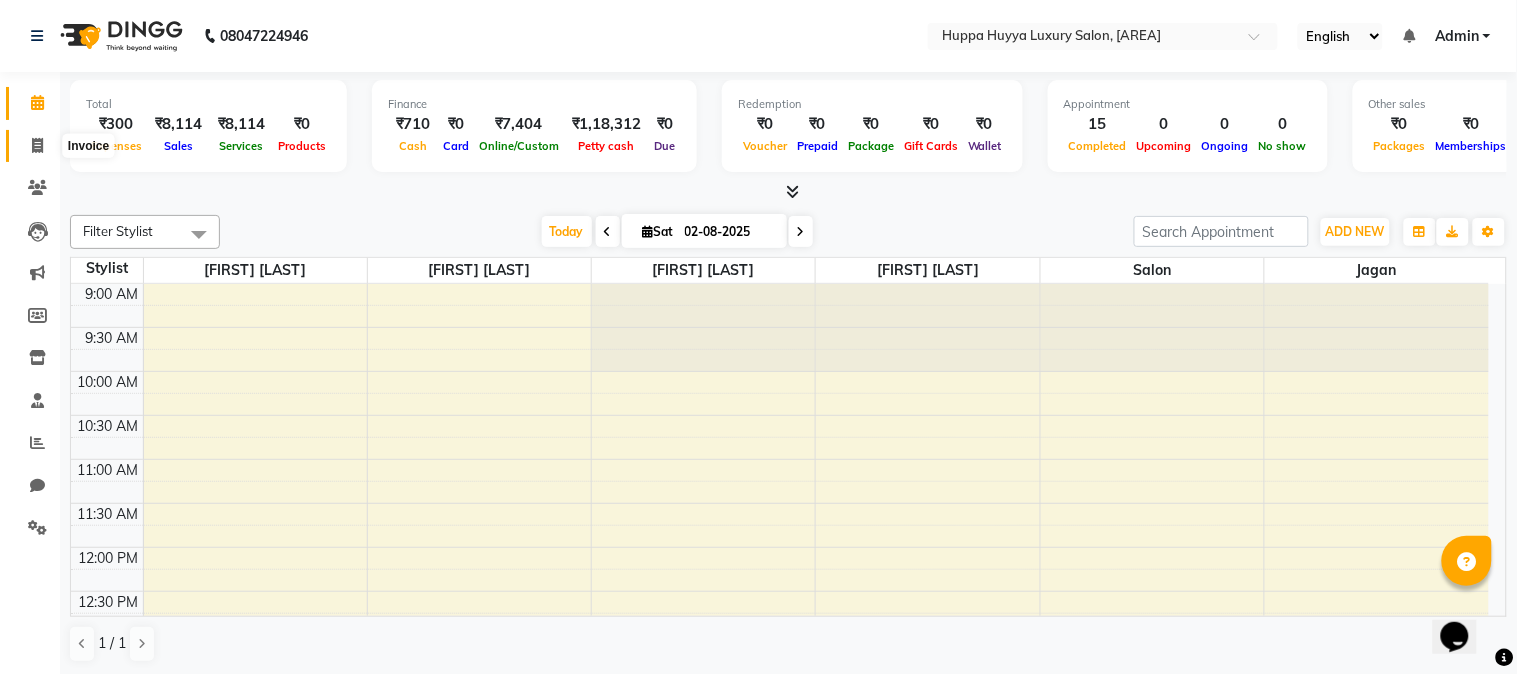 click 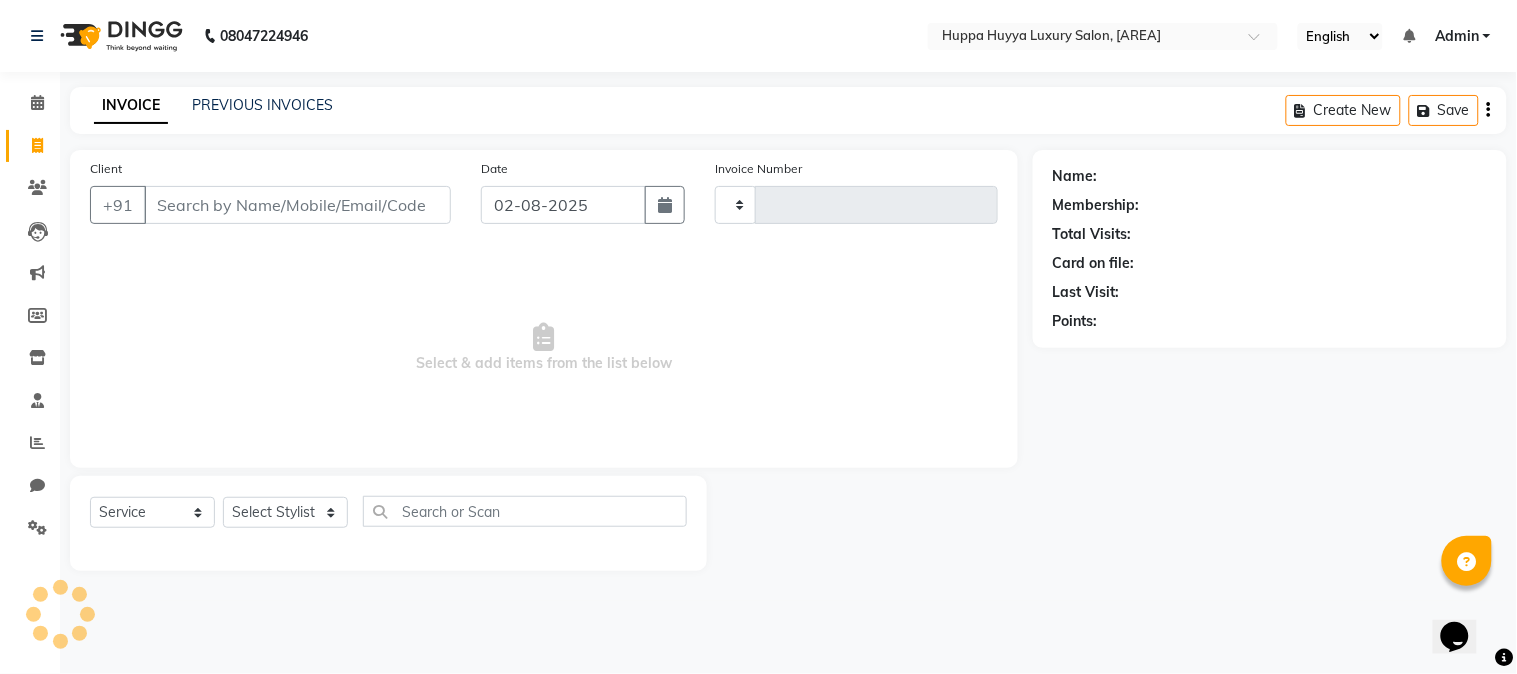 type on "1564" 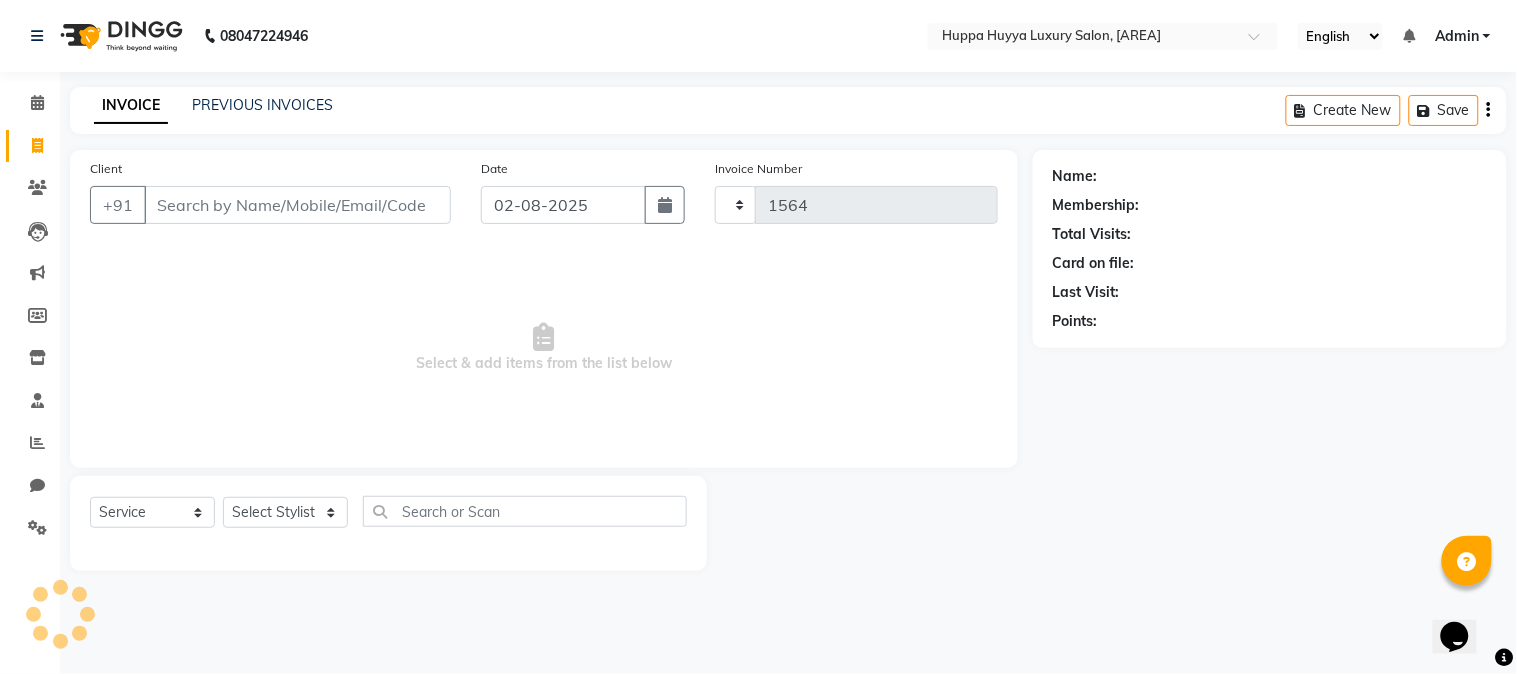 select on "7752" 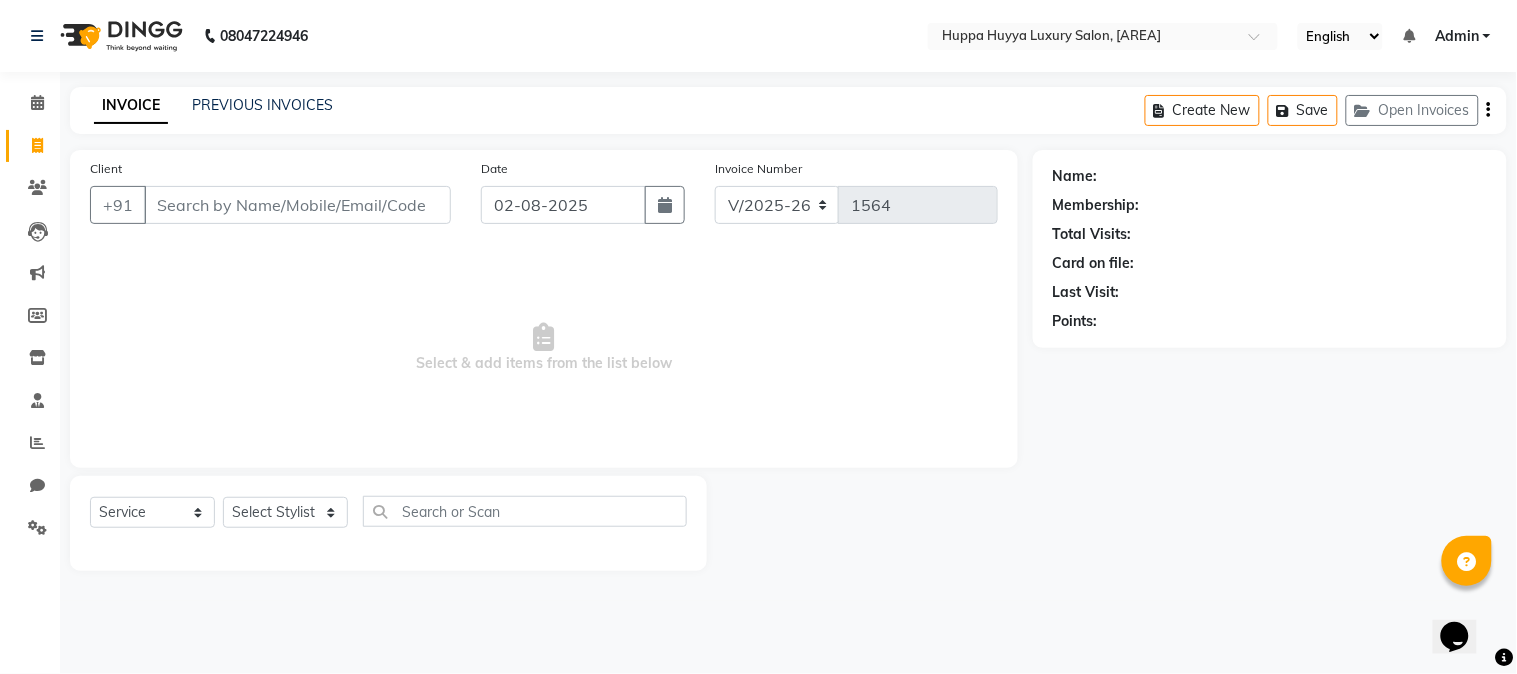 click on "Select & add items from the list below" at bounding box center [544, 348] 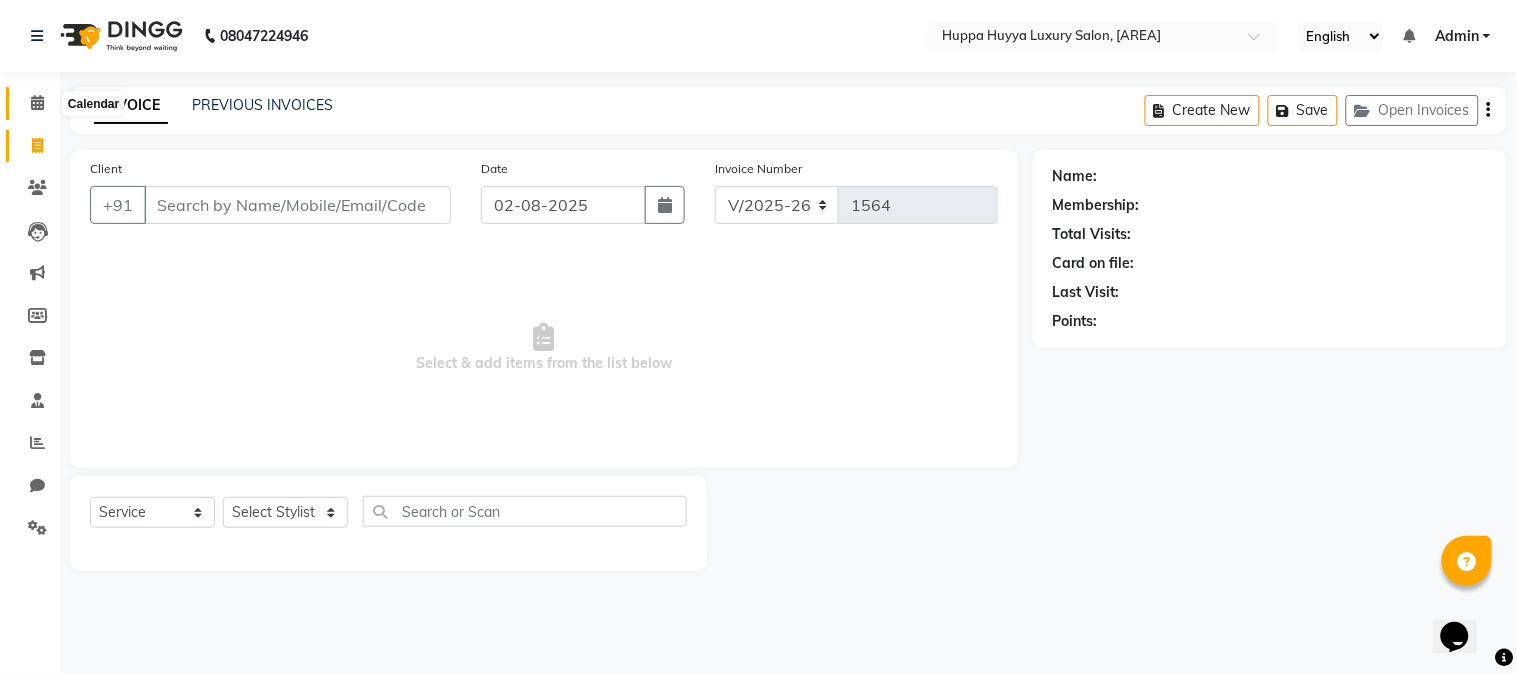 click 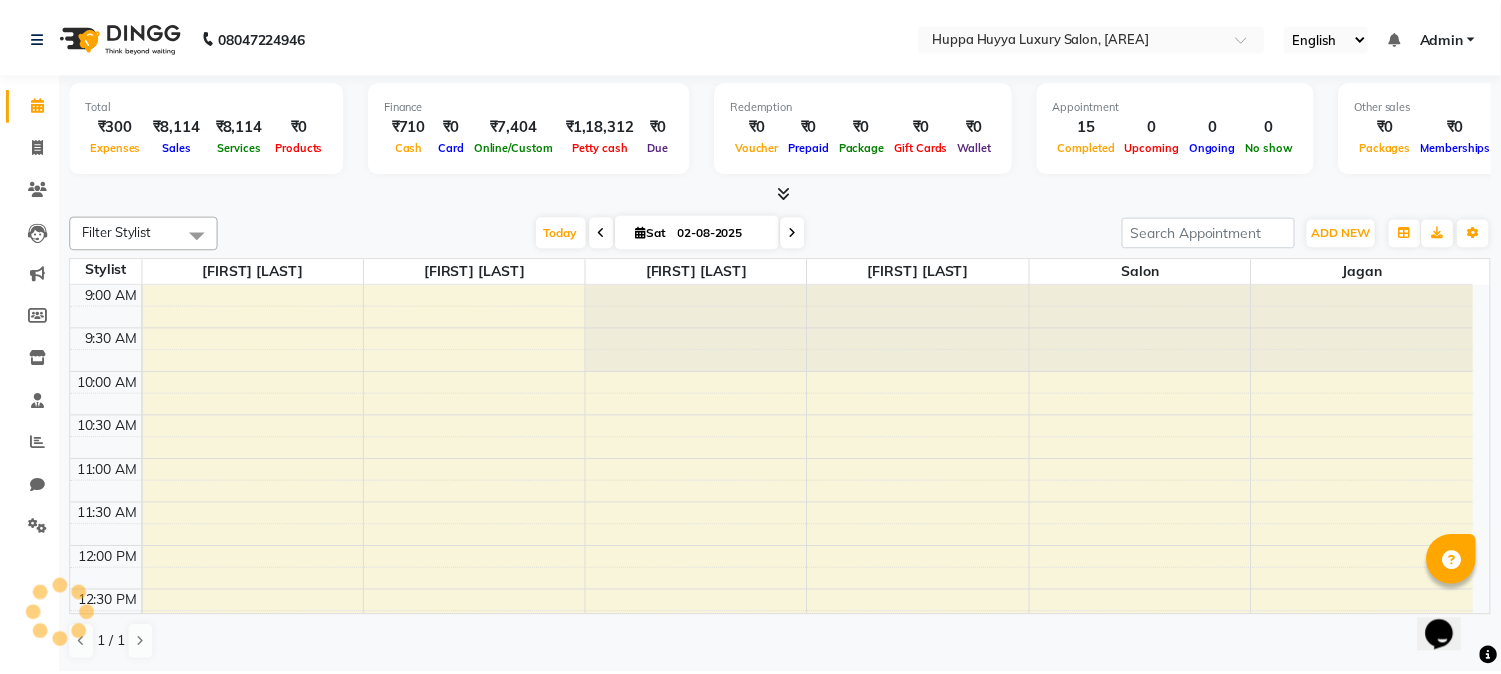 scroll, scrollTop: 0, scrollLeft: 0, axis: both 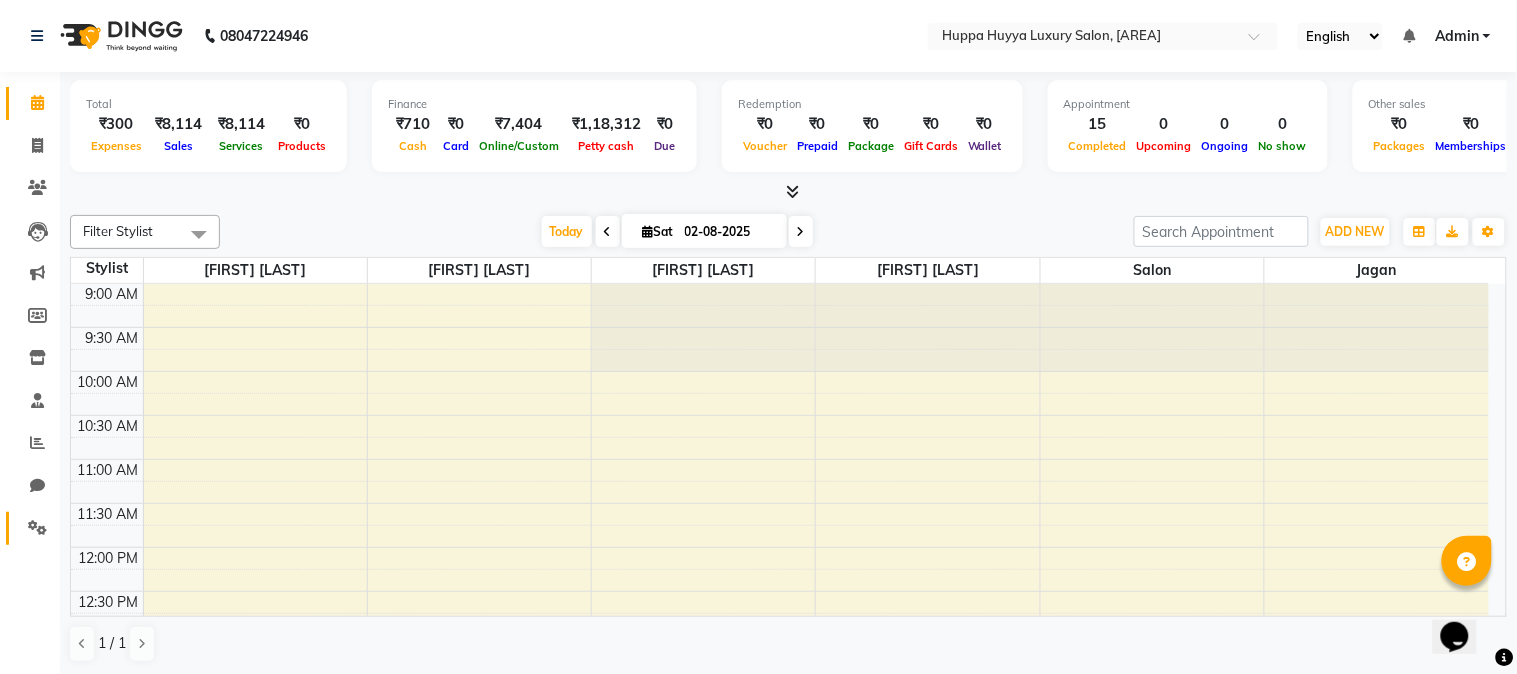 click on "Settings" 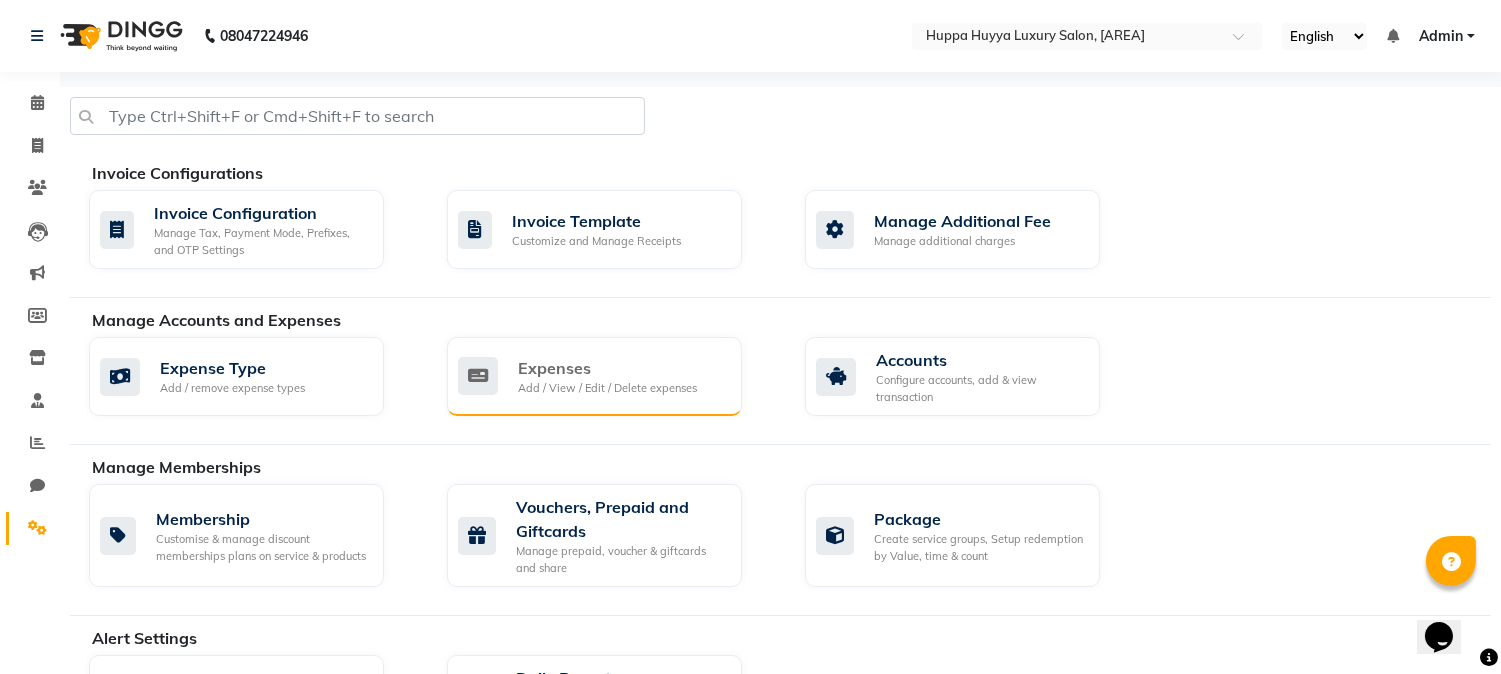 click on "Add / View / Edit / Delete expenses" 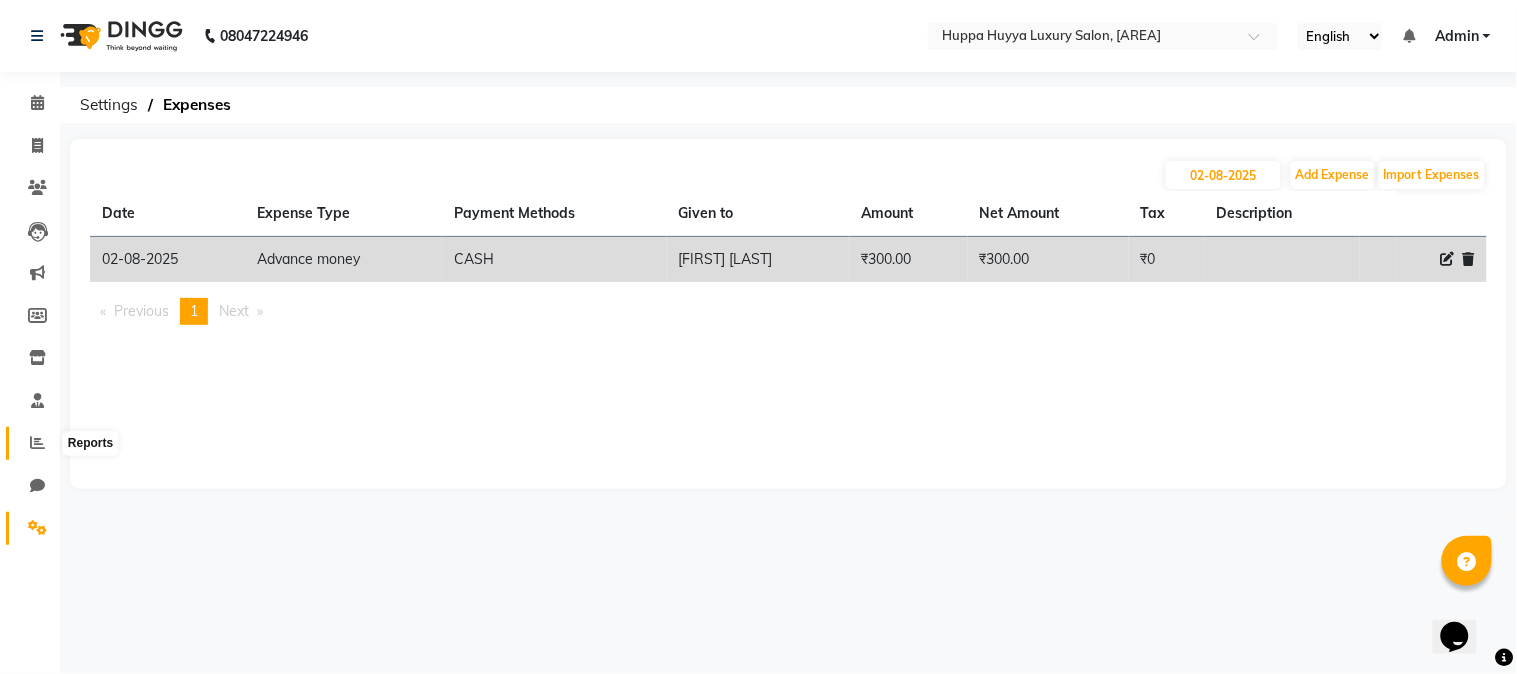 click 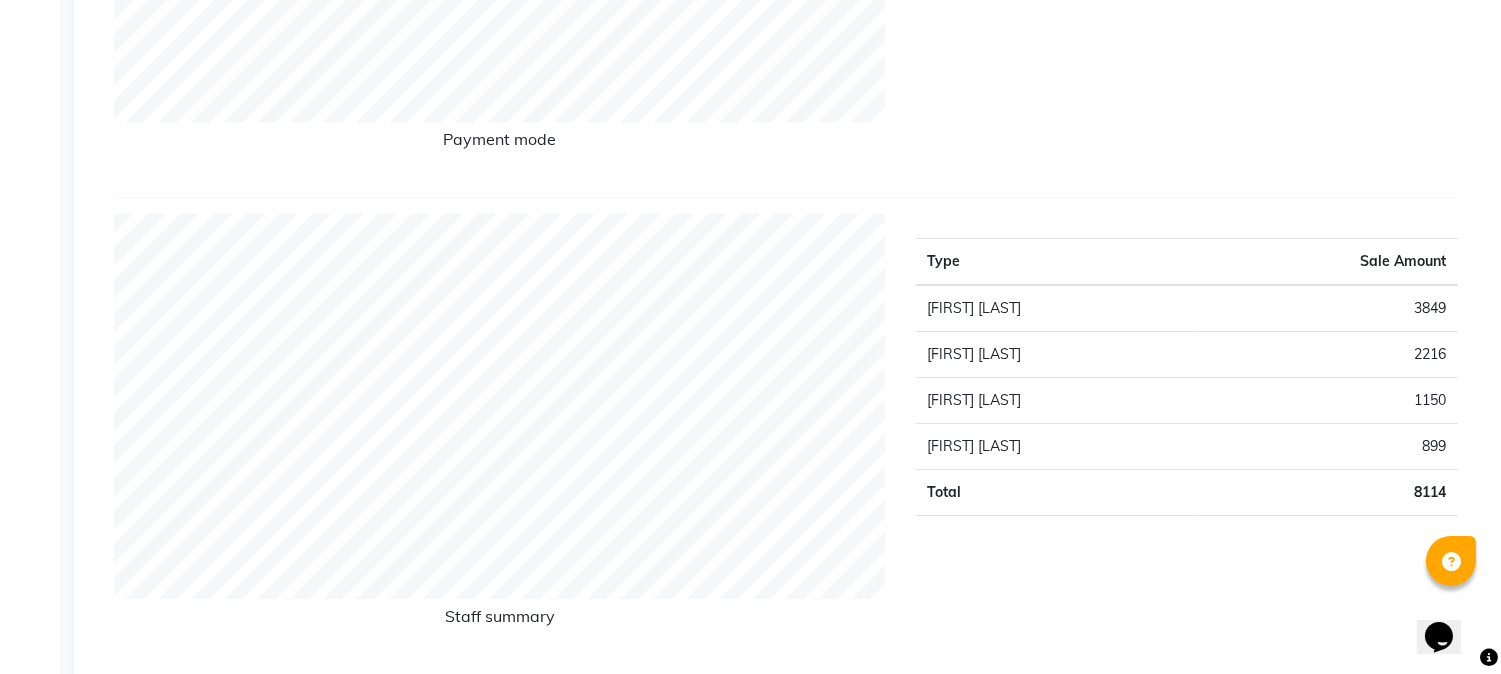 scroll, scrollTop: 666, scrollLeft: 0, axis: vertical 